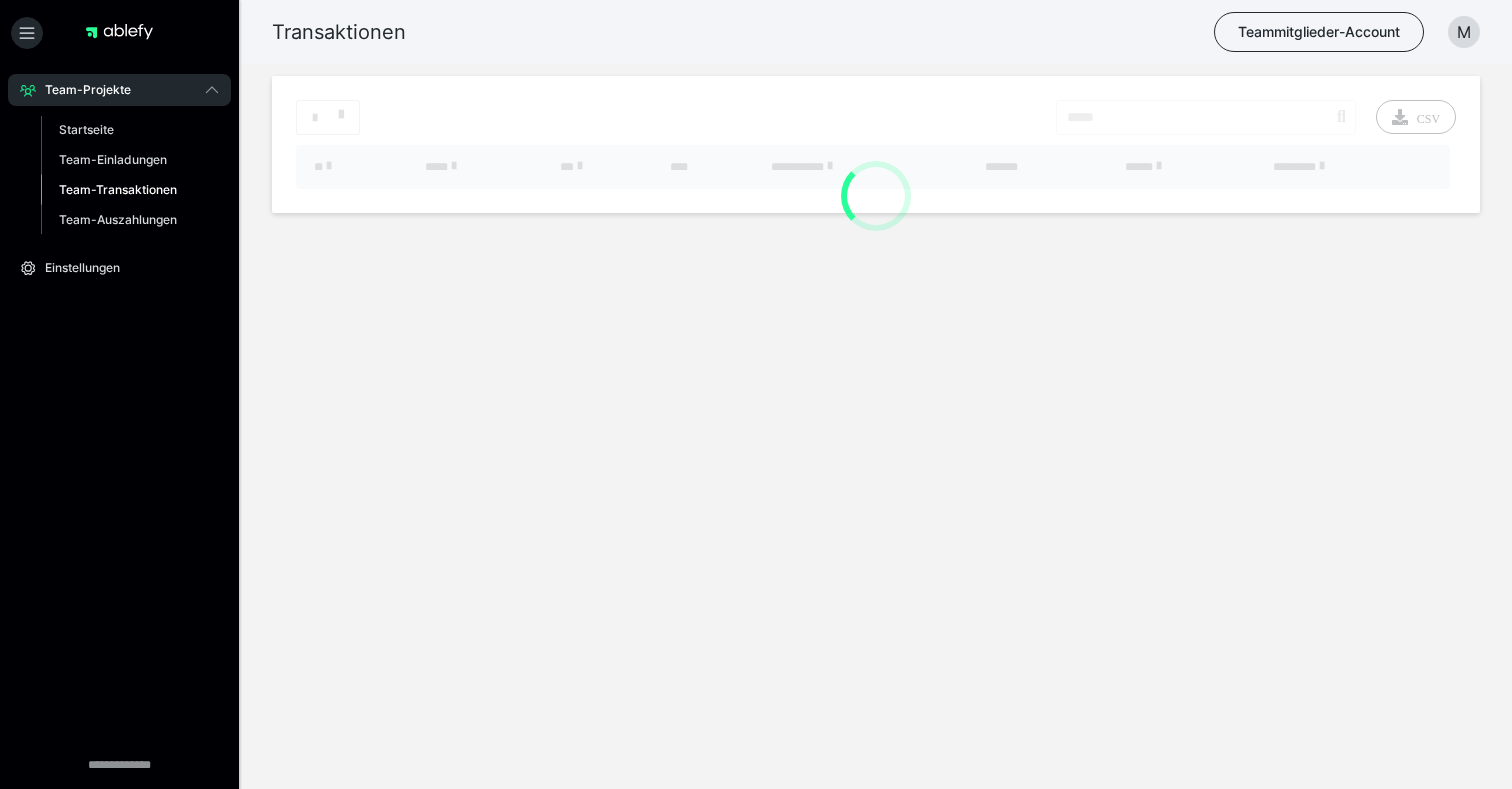 scroll, scrollTop: 0, scrollLeft: 0, axis: both 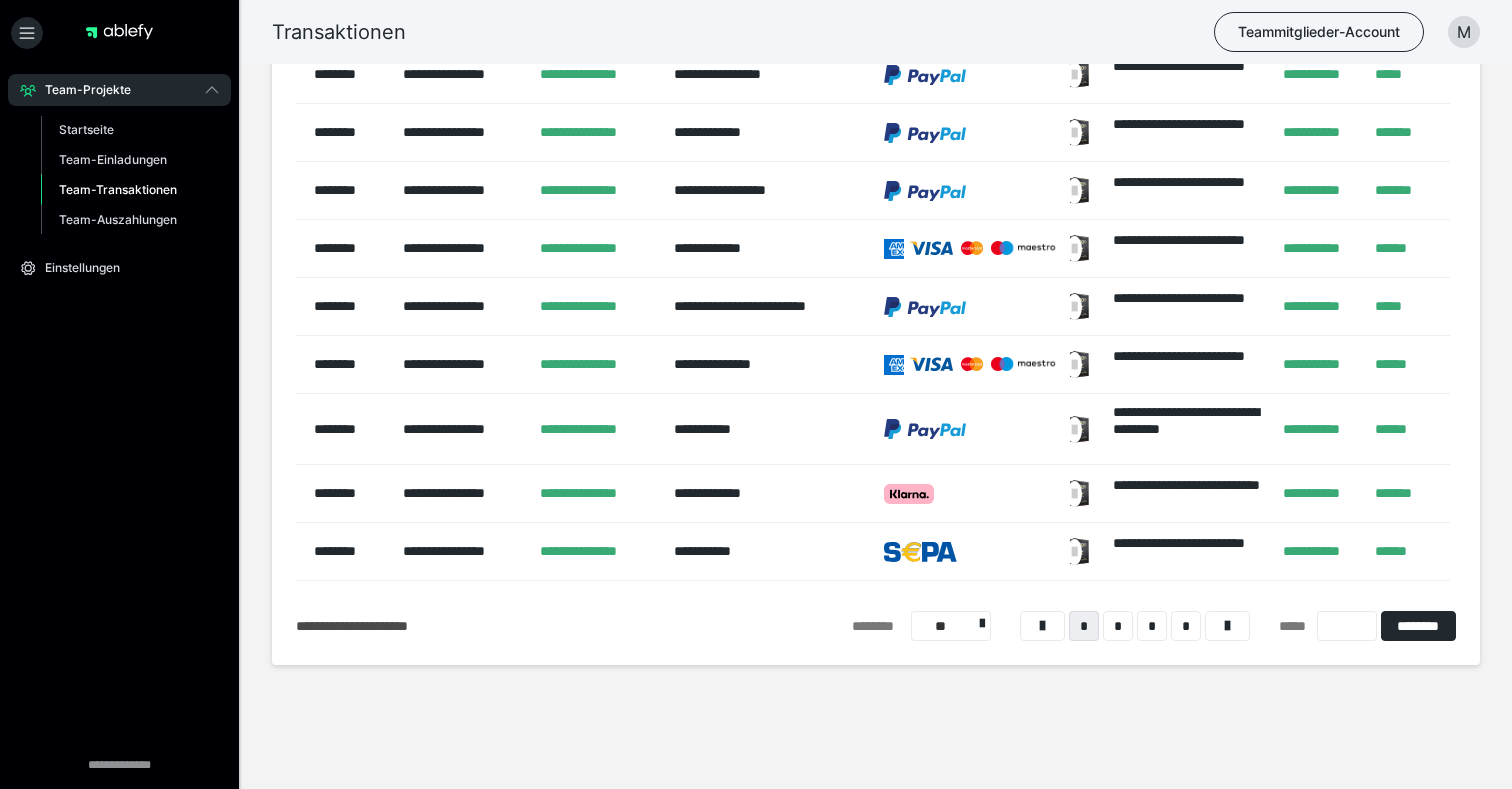 click on "**" at bounding box center [951, 626] 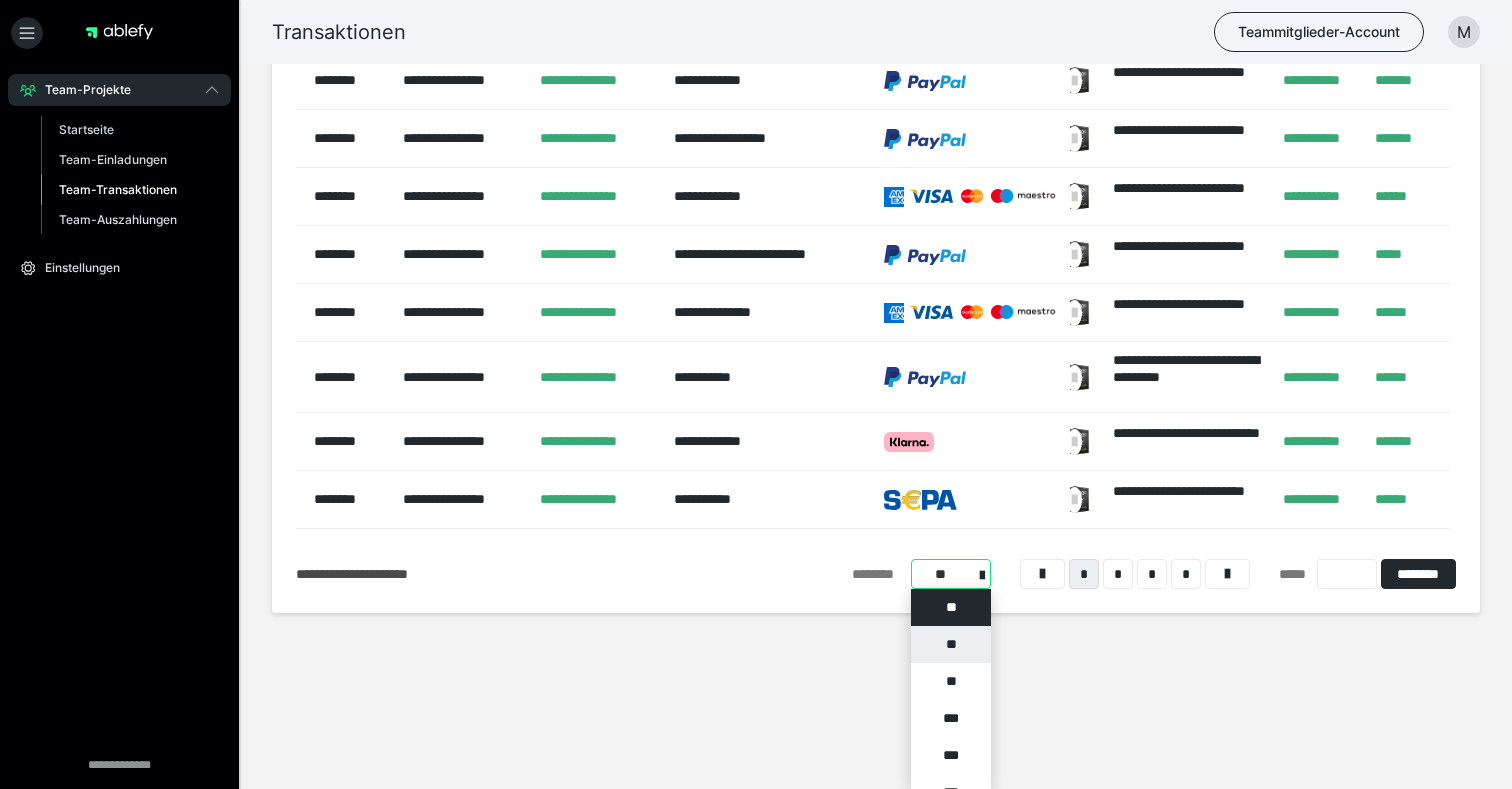 click on "**" at bounding box center [951, 644] 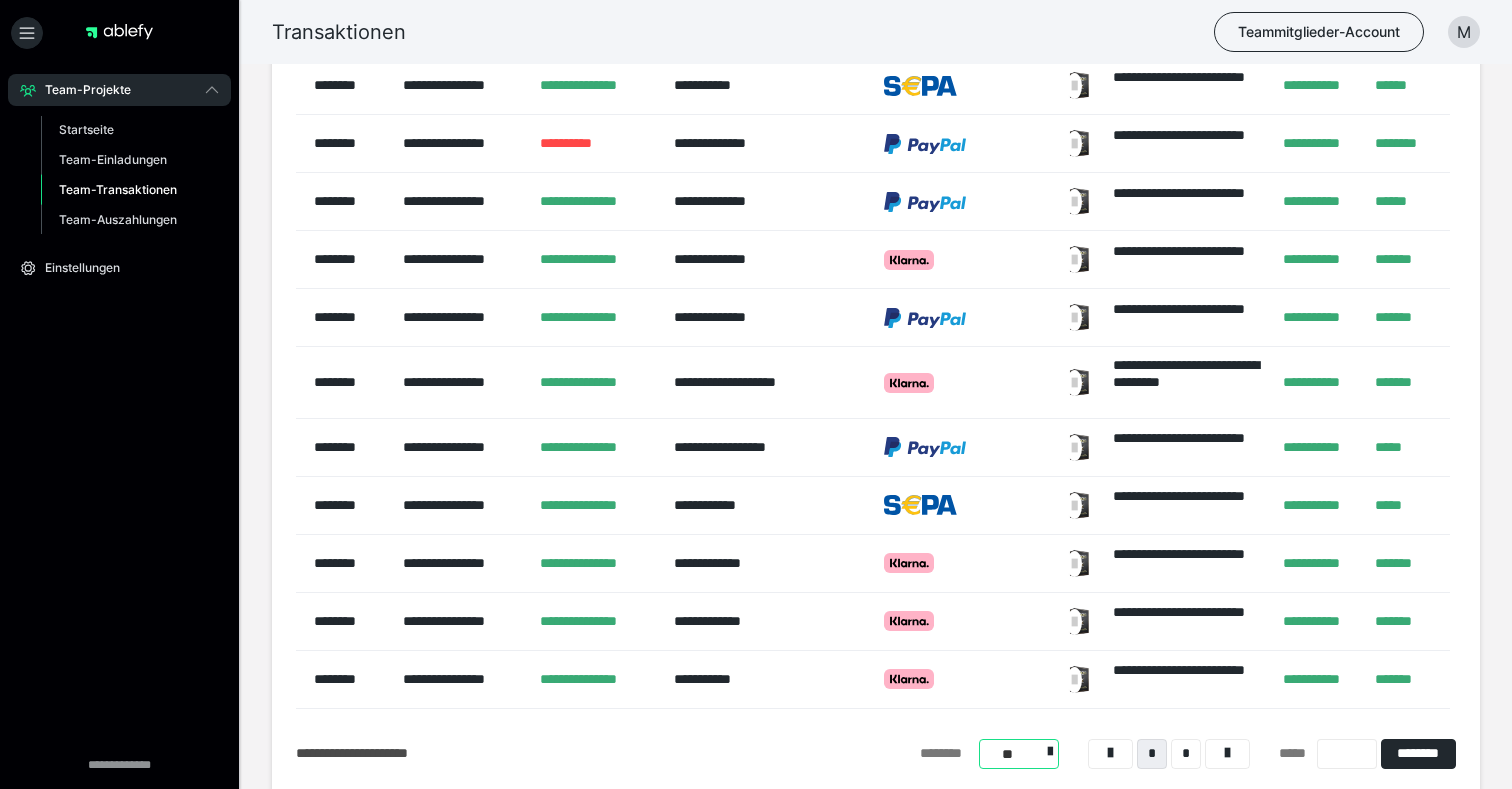 scroll, scrollTop: 795, scrollLeft: 0, axis: vertical 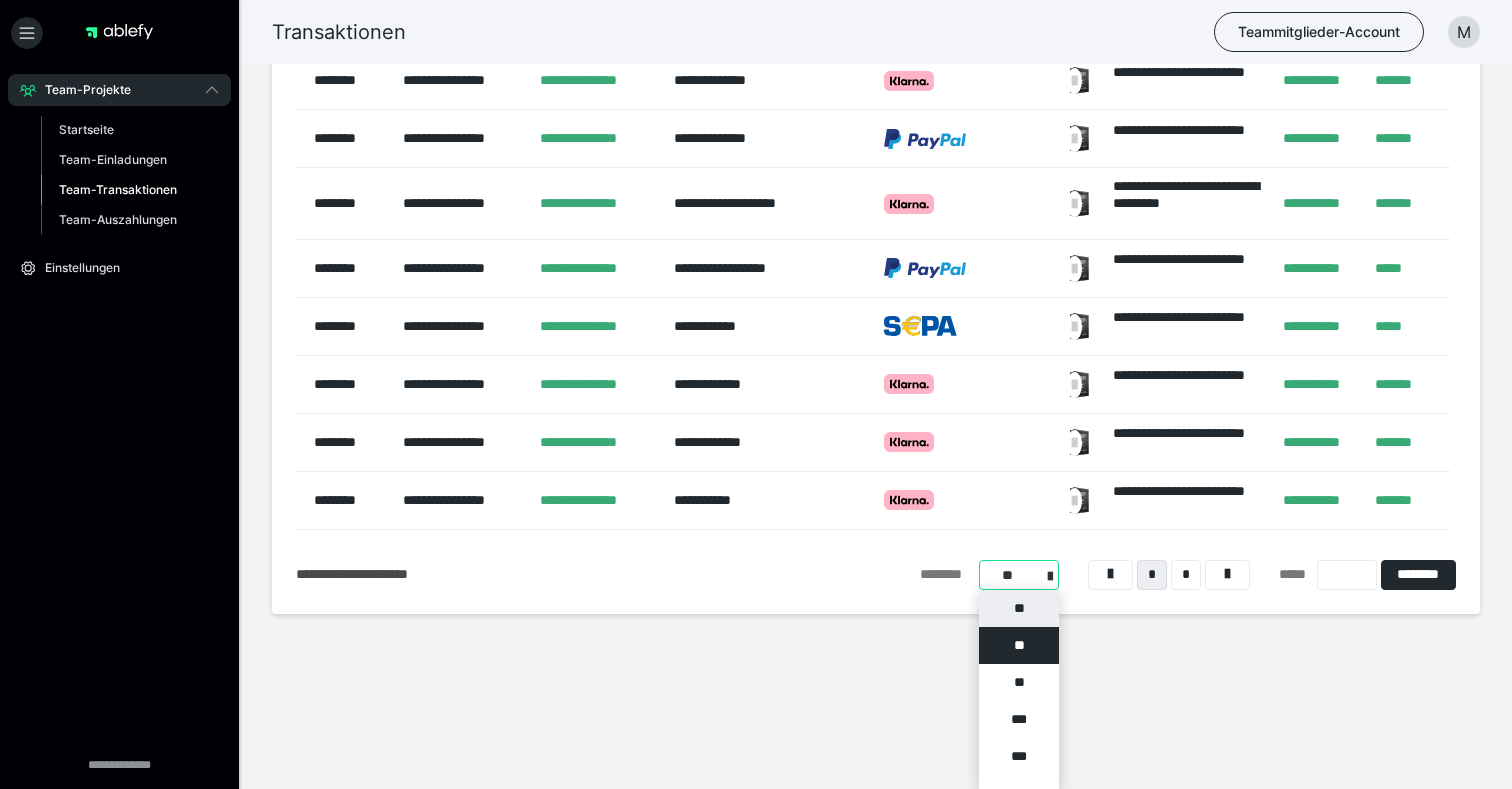 click on "**********" at bounding box center [1019, 575] 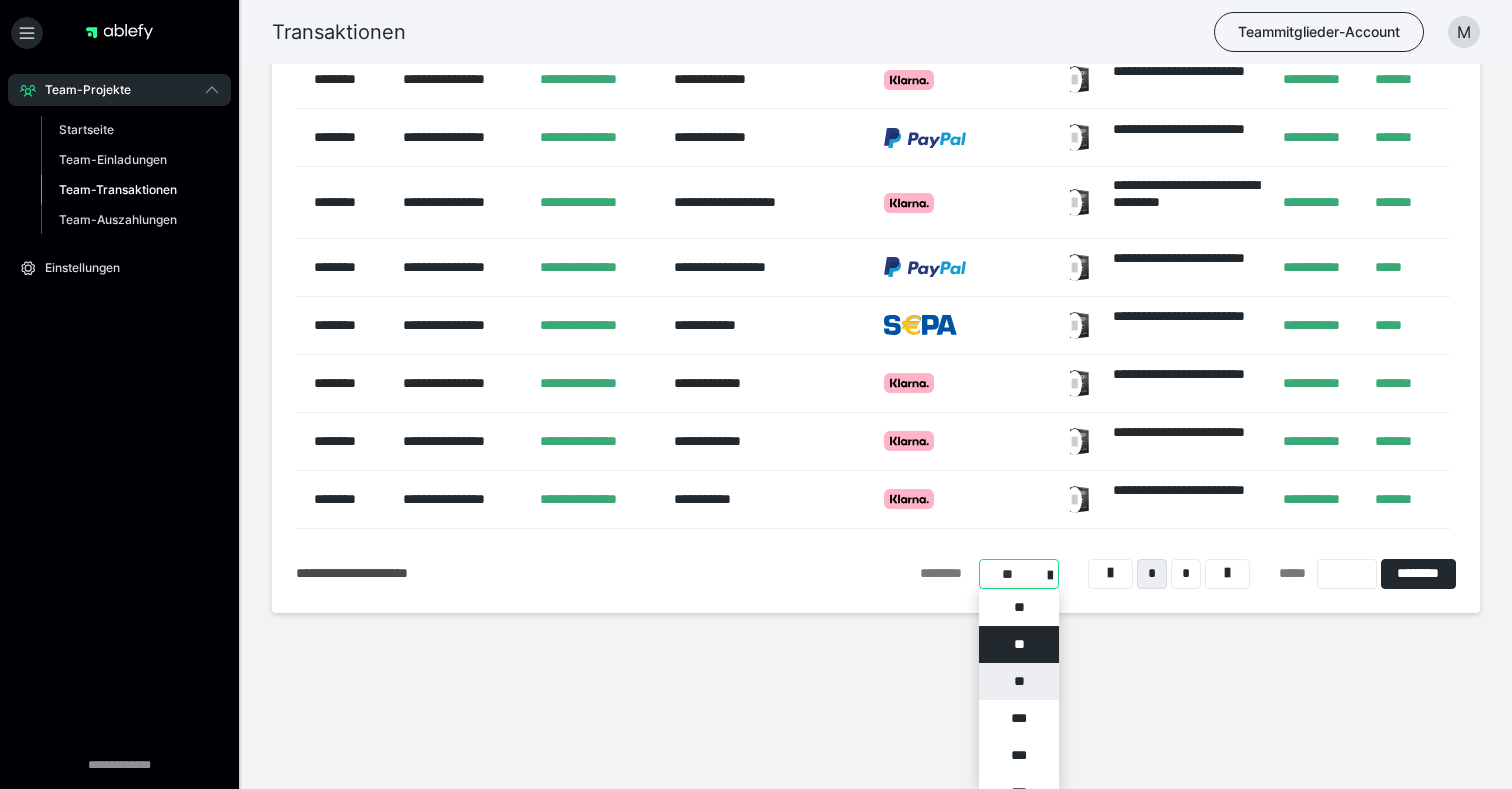 click on "**" at bounding box center [1019, 681] 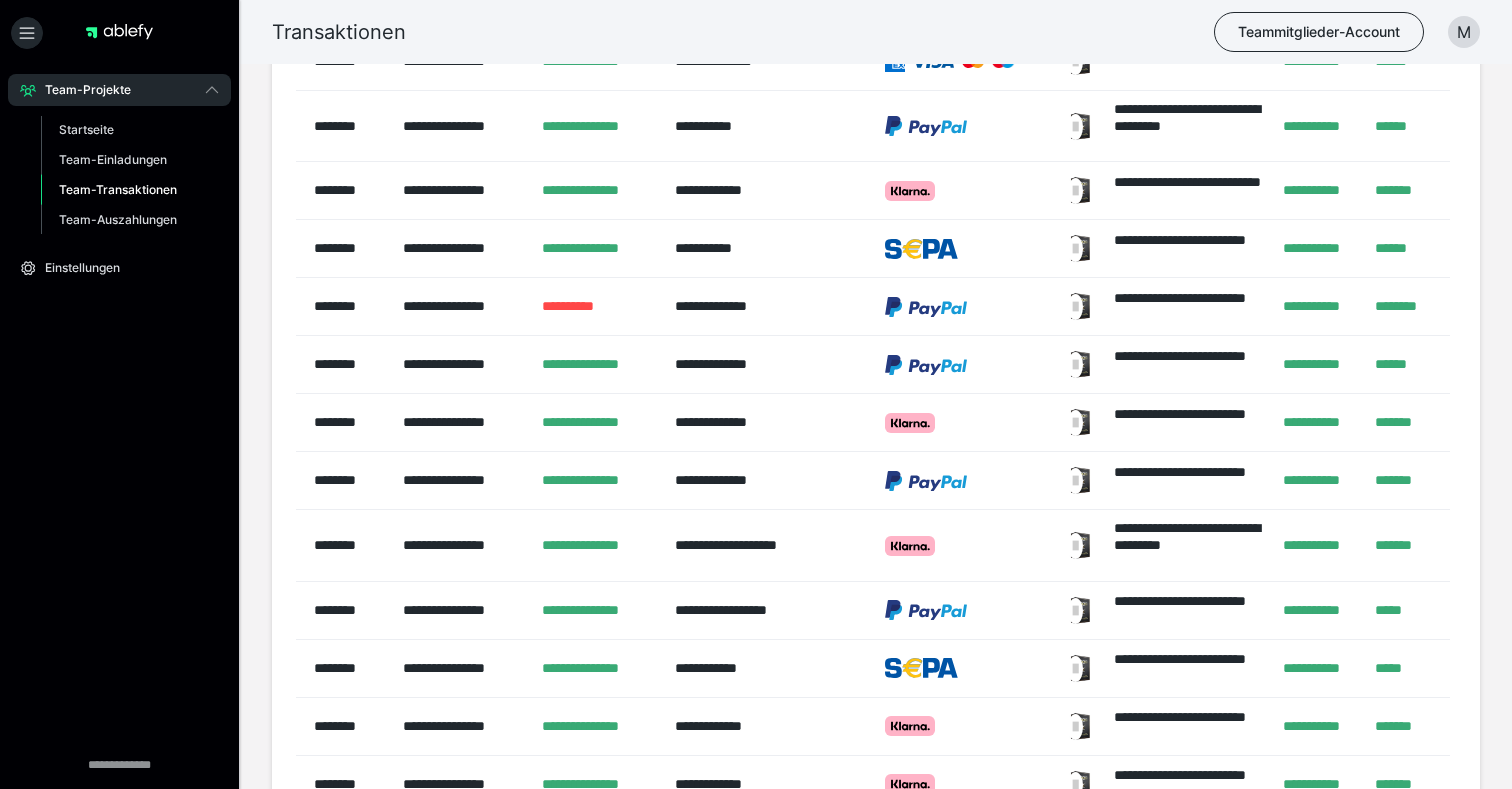 scroll, scrollTop: 0, scrollLeft: 0, axis: both 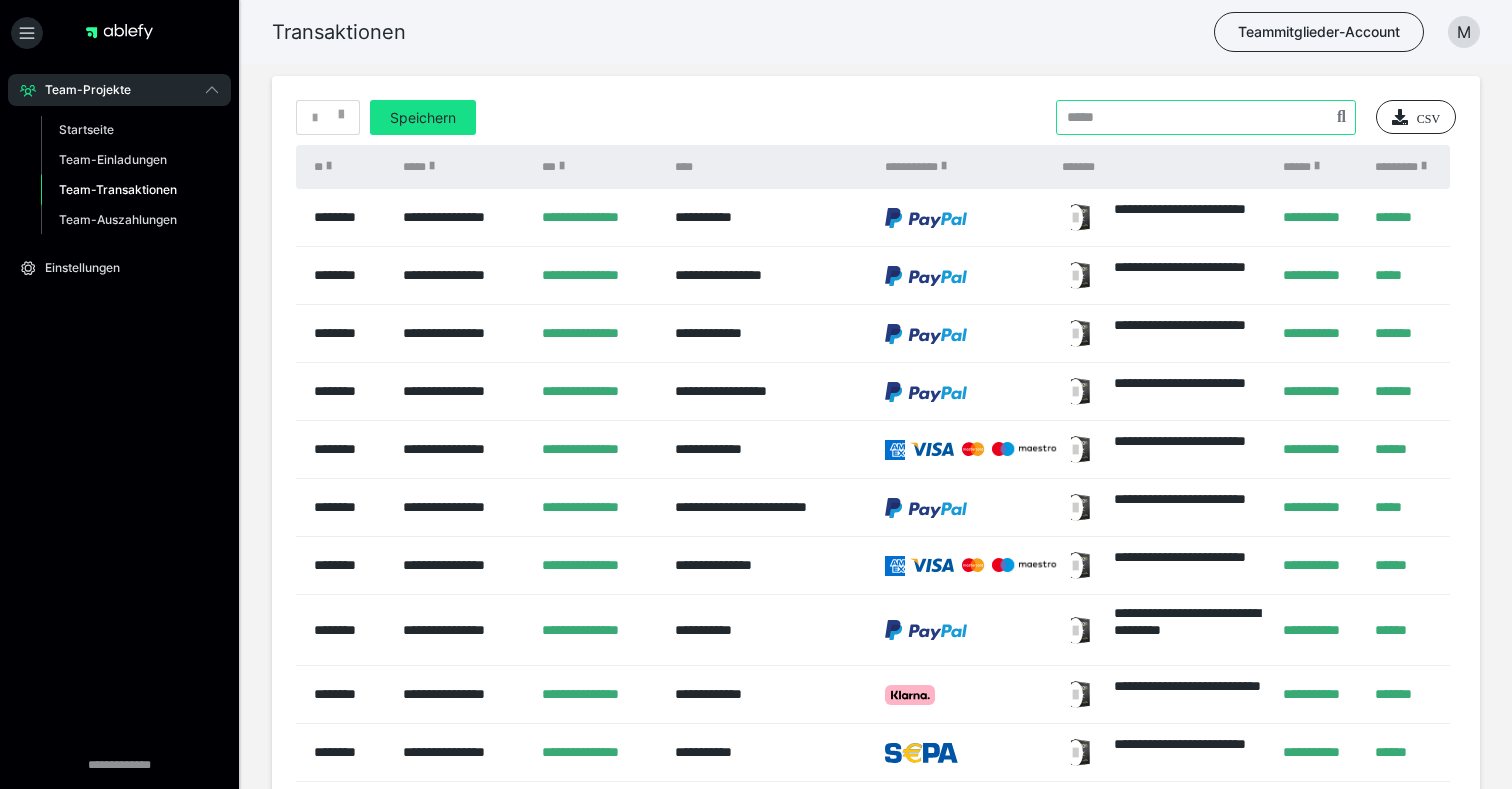 click at bounding box center [1206, 117] 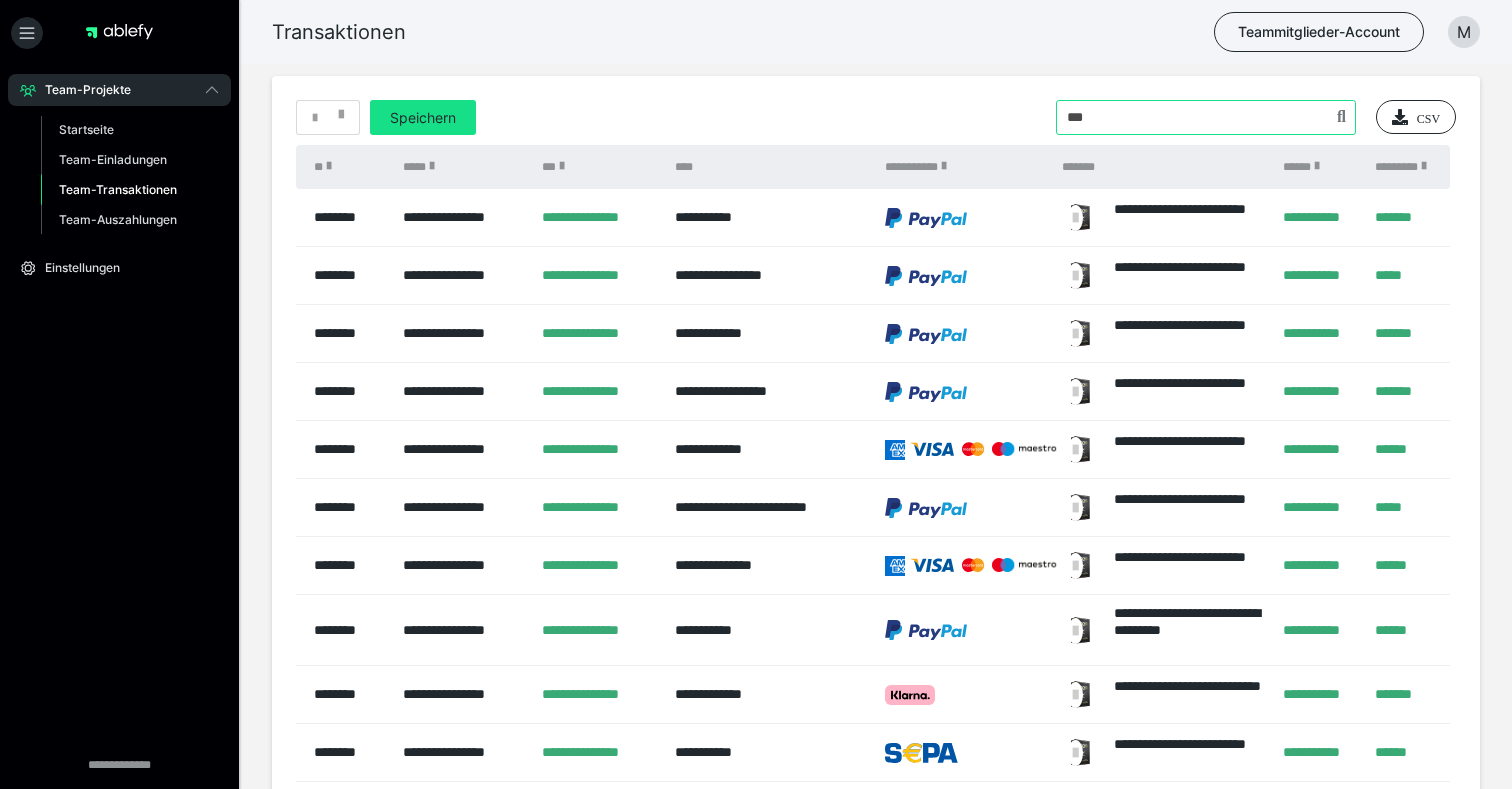 type on "***" 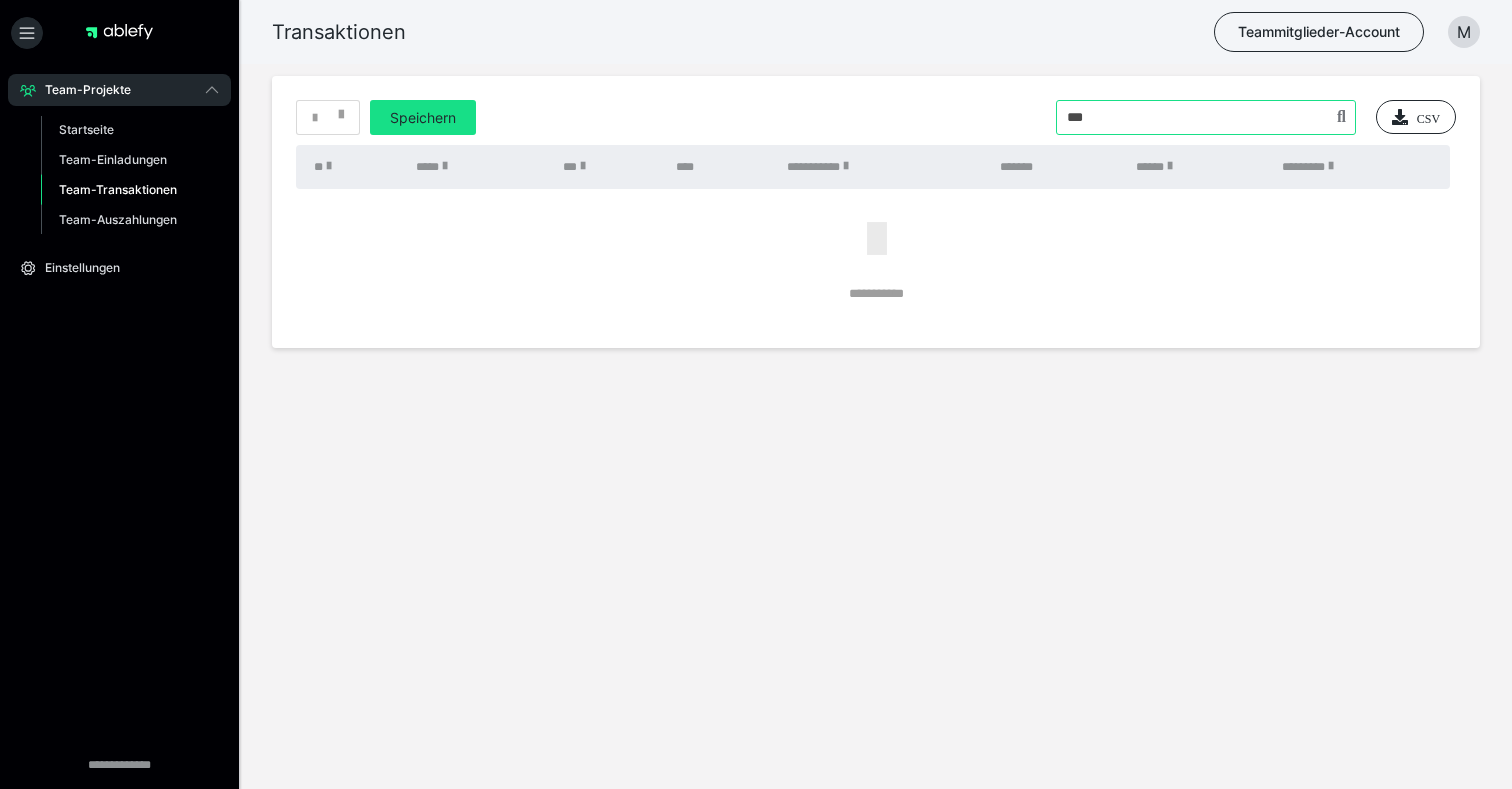 click at bounding box center (1206, 117) 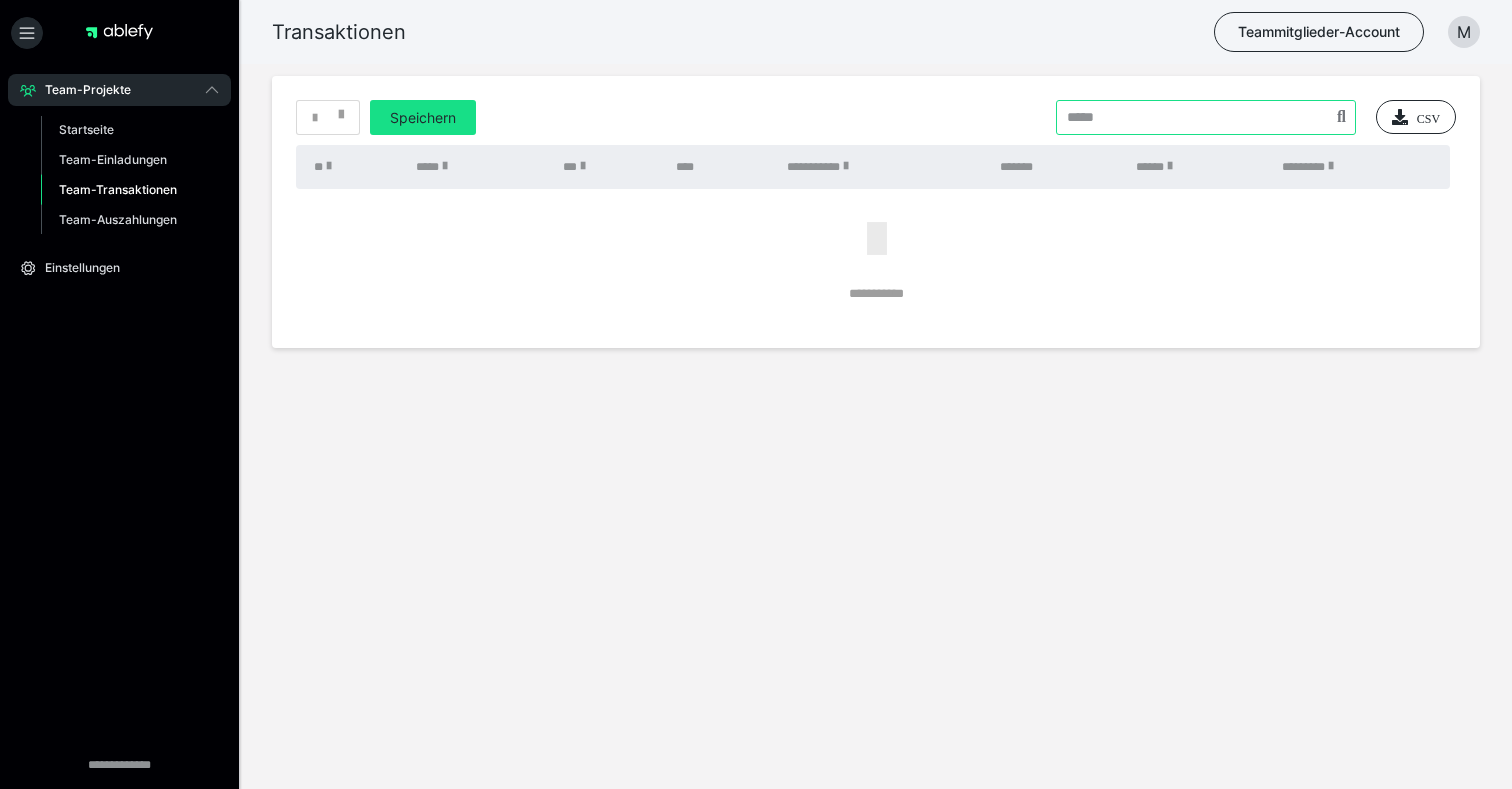 click at bounding box center (1206, 117) 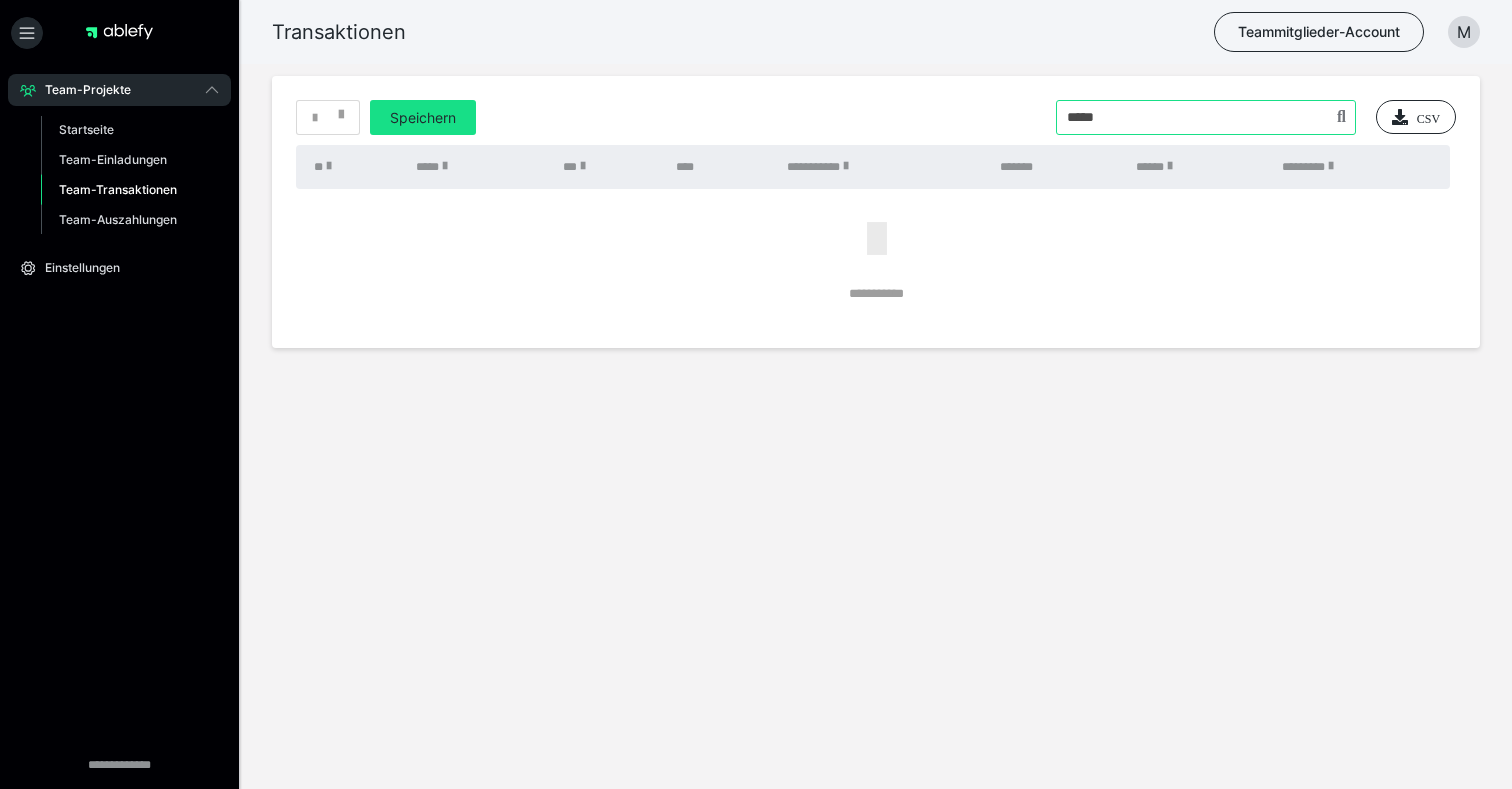 type on "*****" 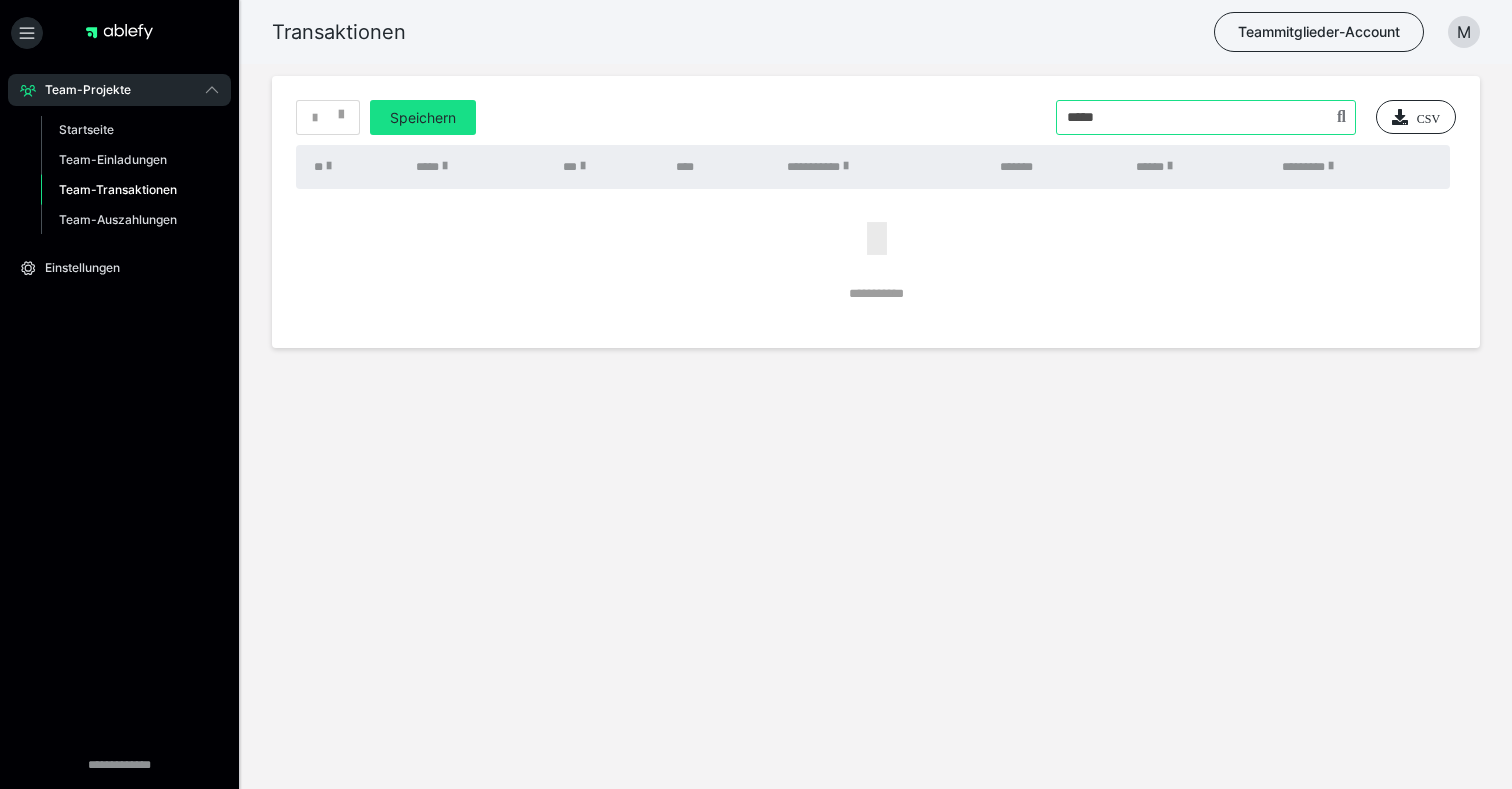 click at bounding box center [1206, 117] 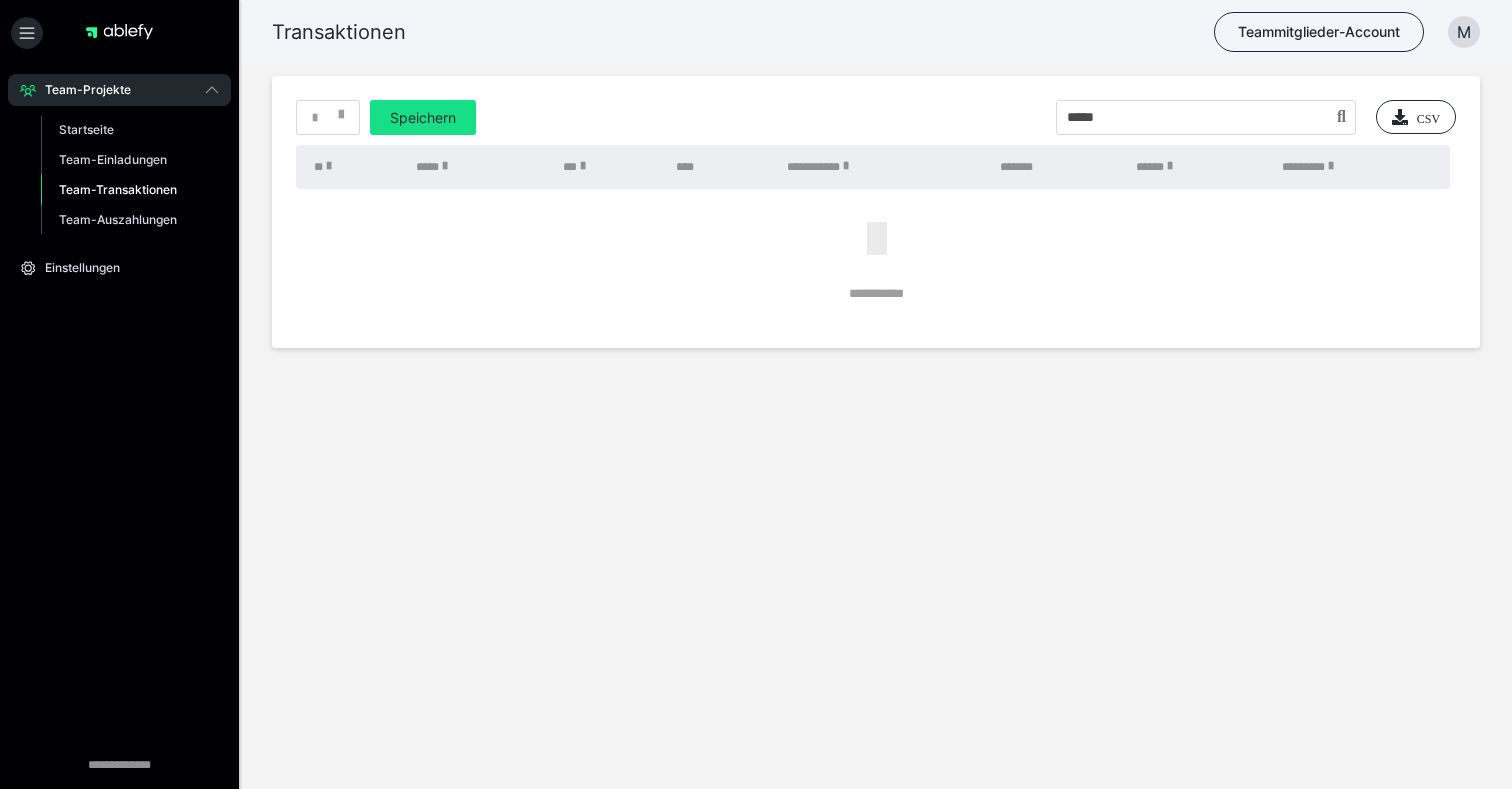 click on "**********" at bounding box center [876, 266] 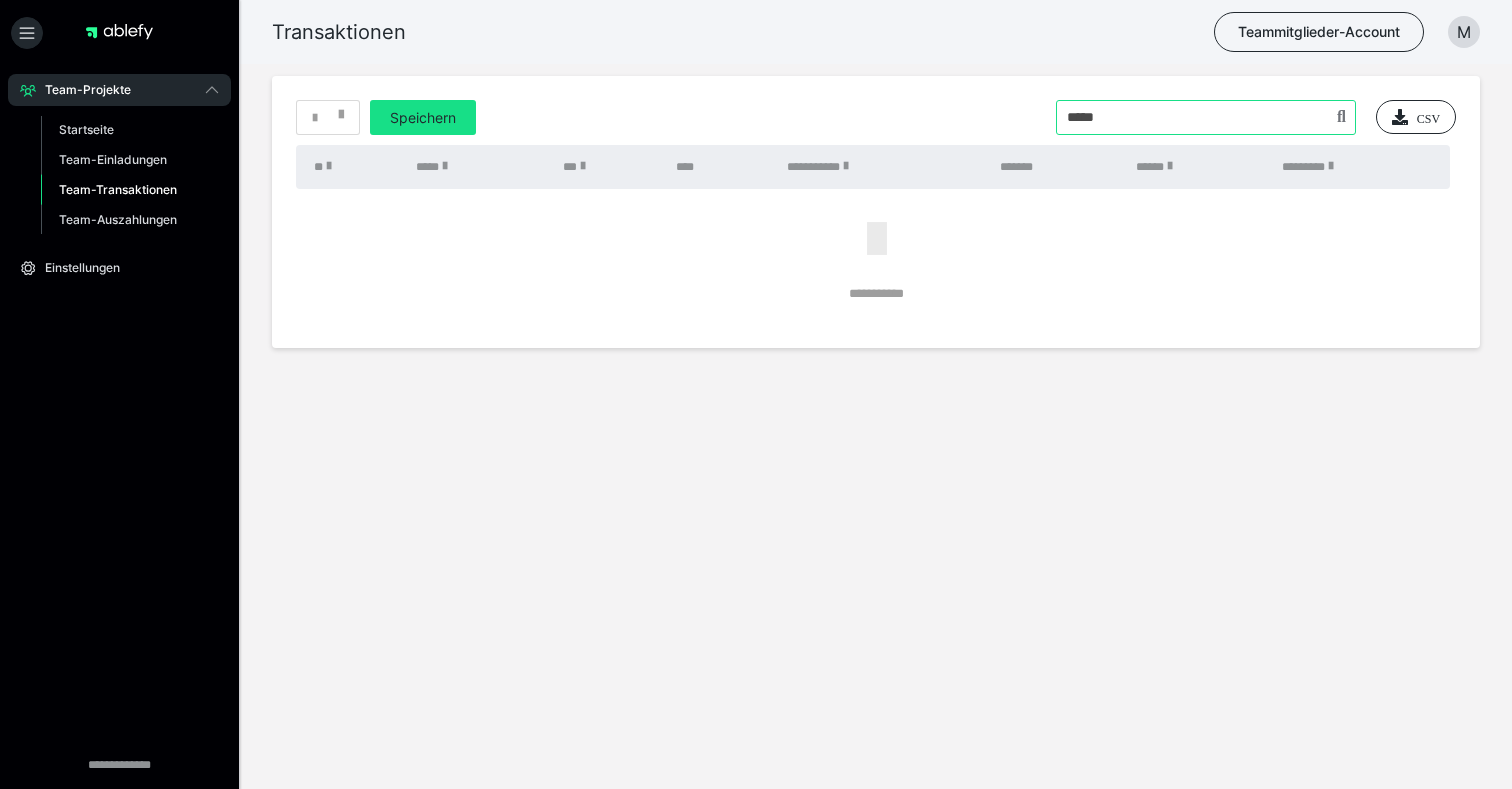 click at bounding box center [1206, 117] 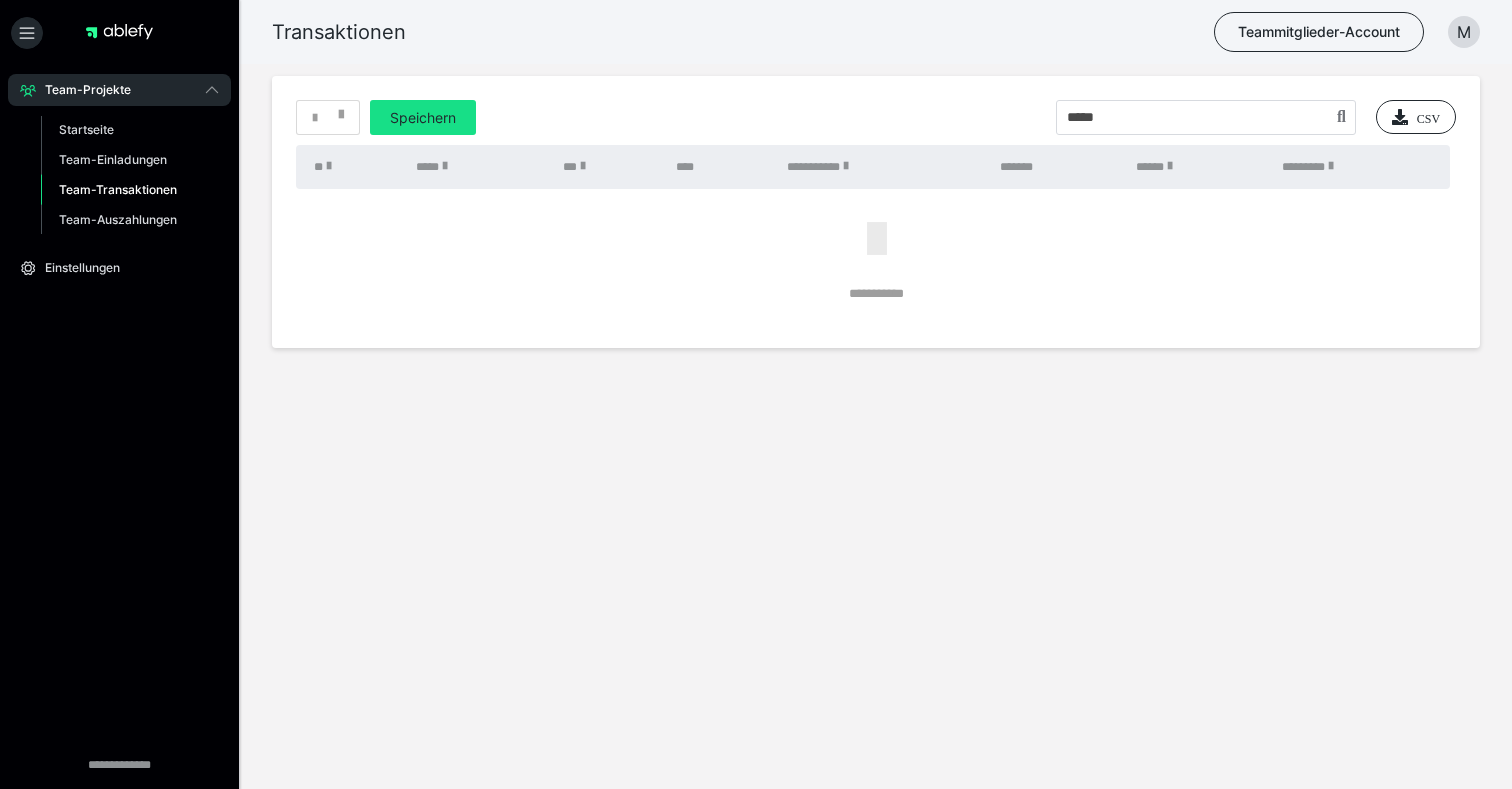click at bounding box center (1341, 118) 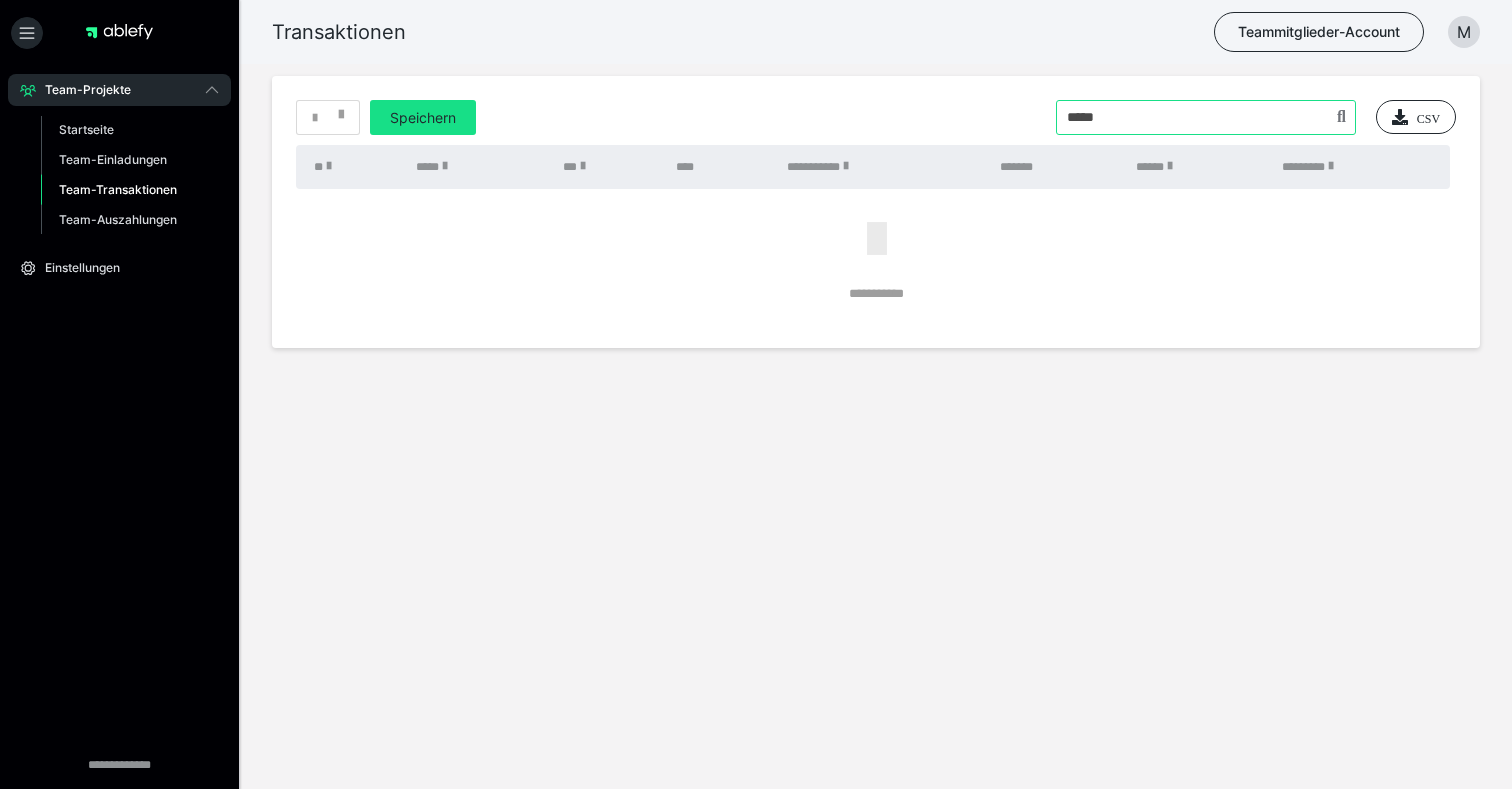 click at bounding box center (1206, 117) 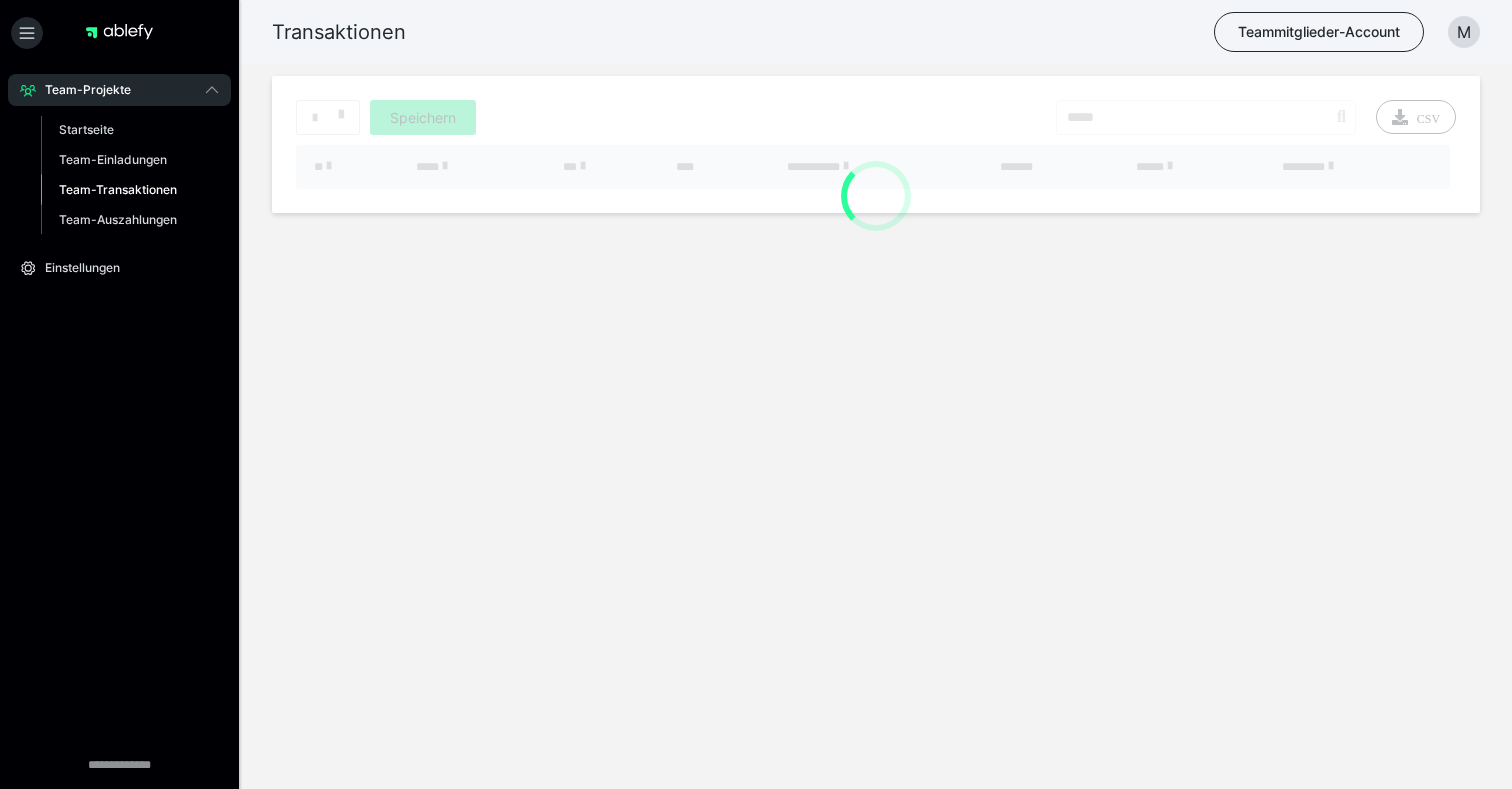 scroll, scrollTop: 0, scrollLeft: 0, axis: both 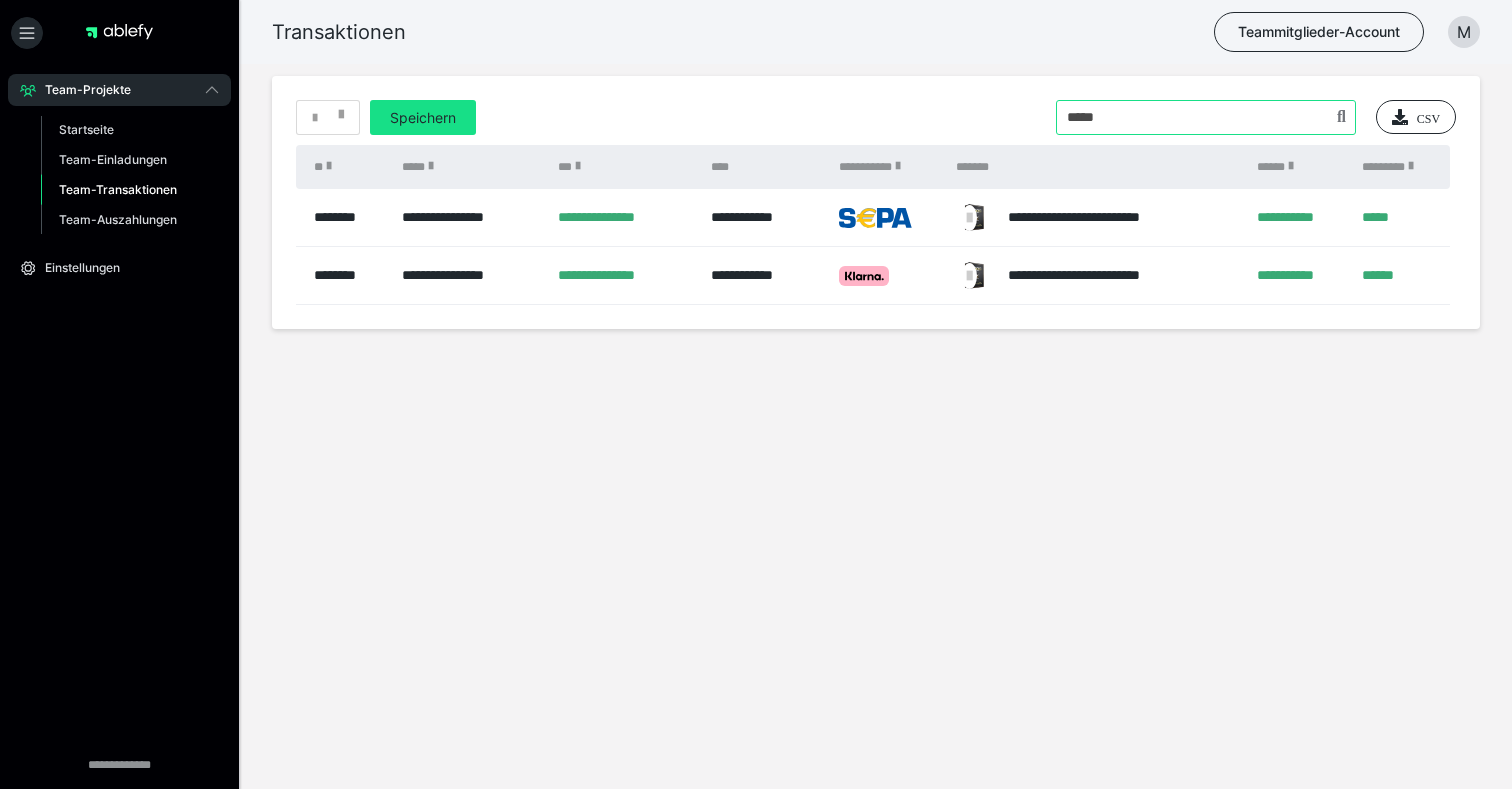 click at bounding box center (1206, 117) 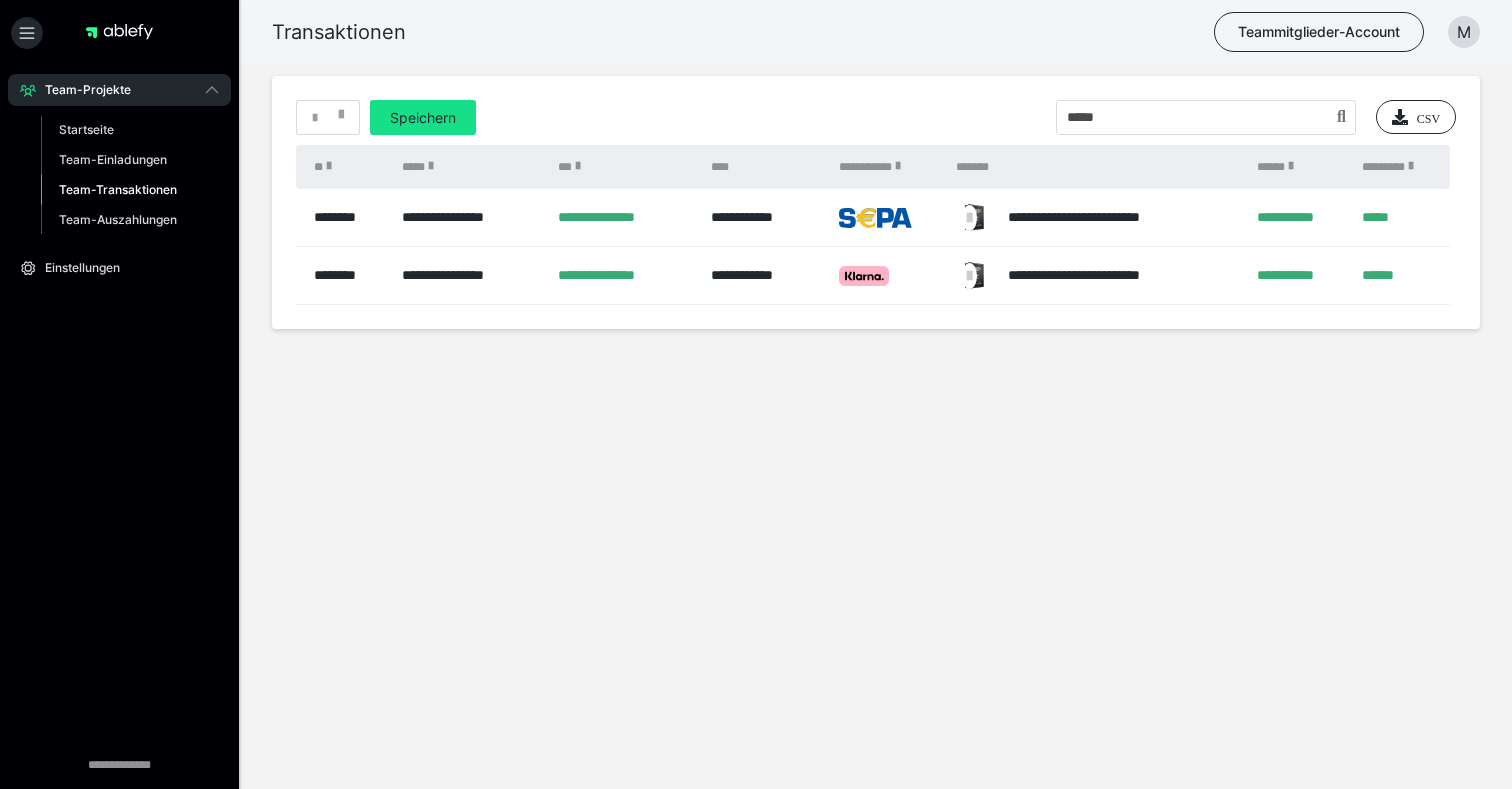 click on "**********" at bounding box center [876, 202] 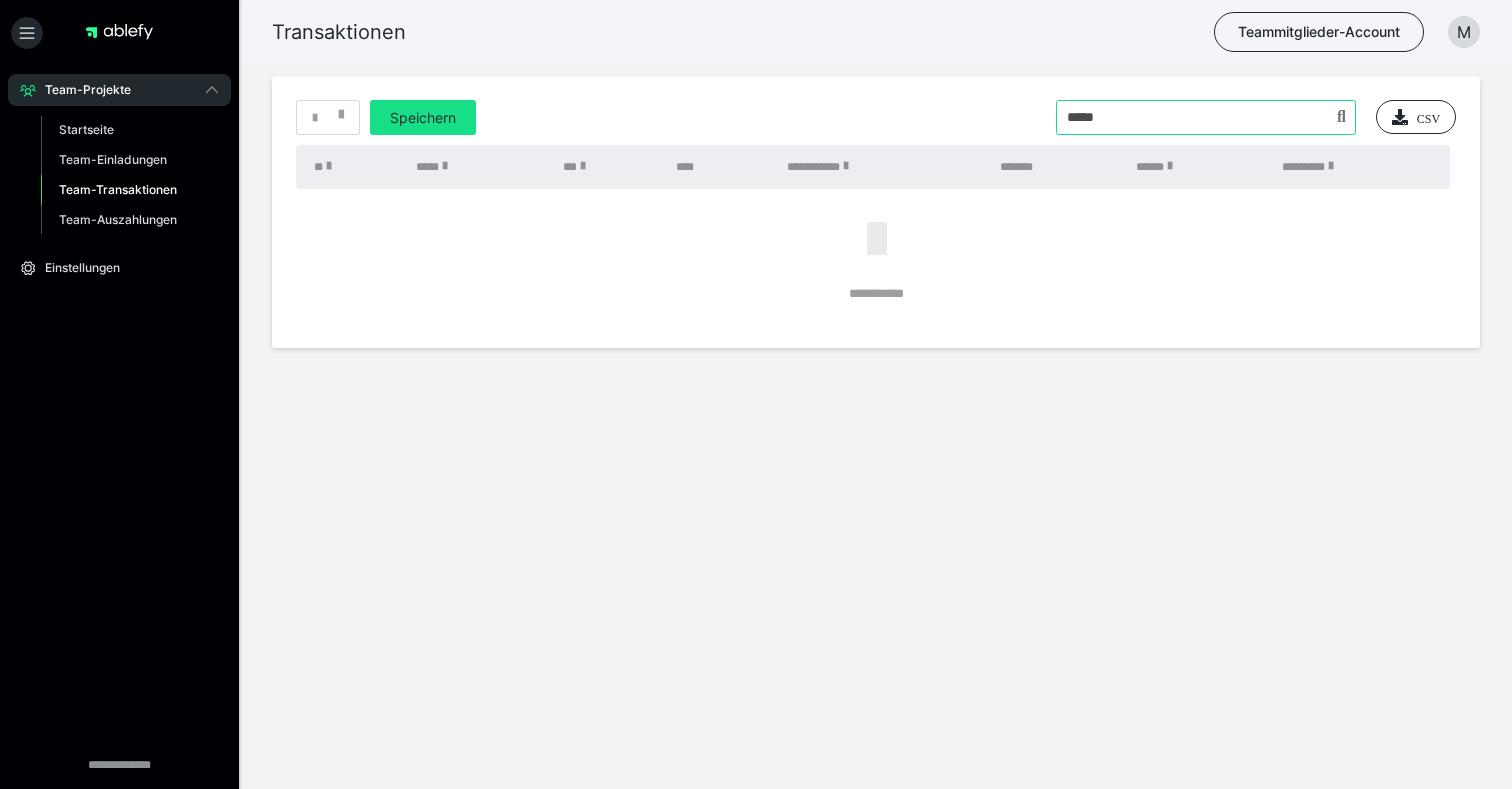 click at bounding box center [1206, 117] 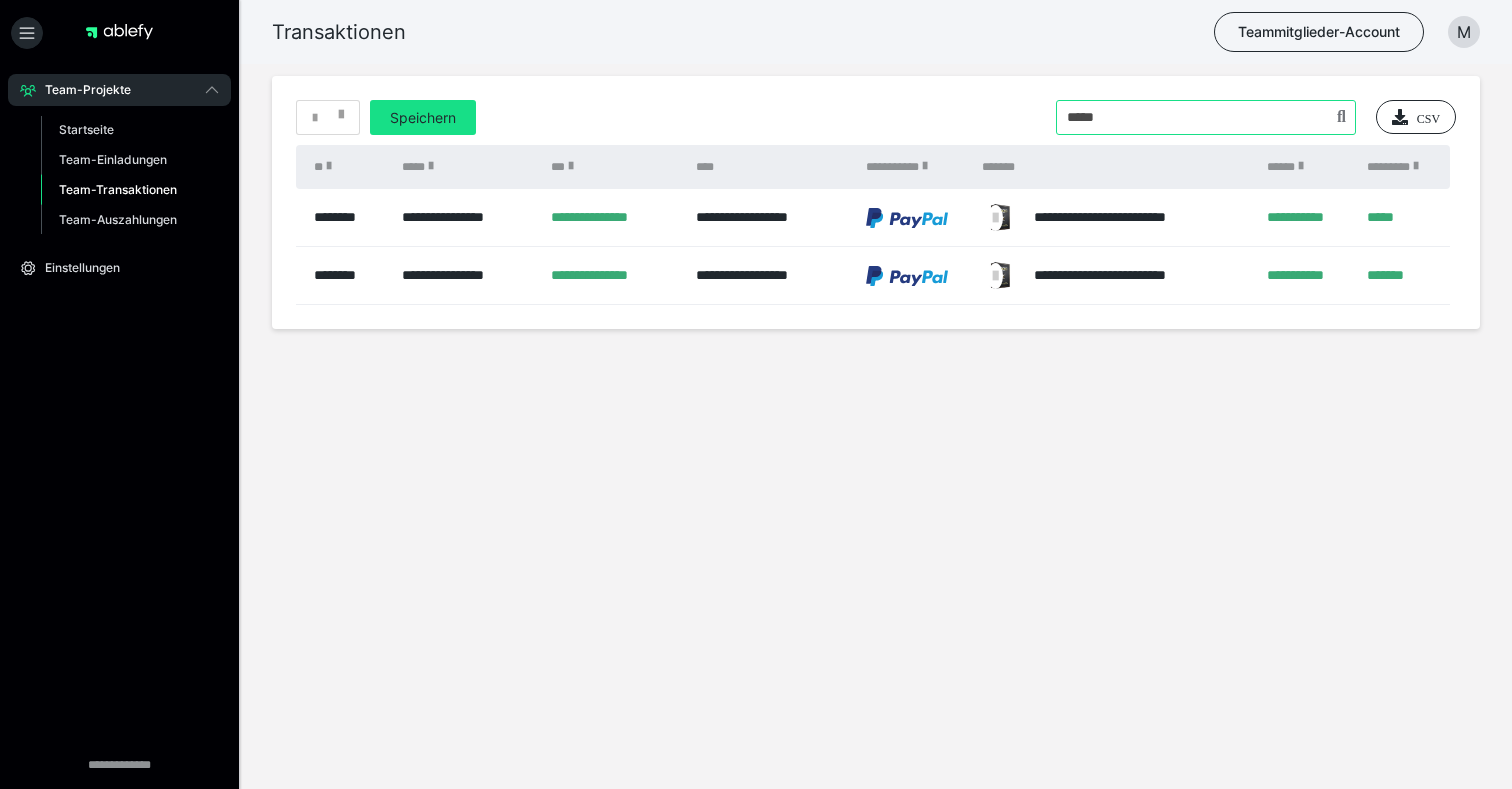click at bounding box center [1206, 117] 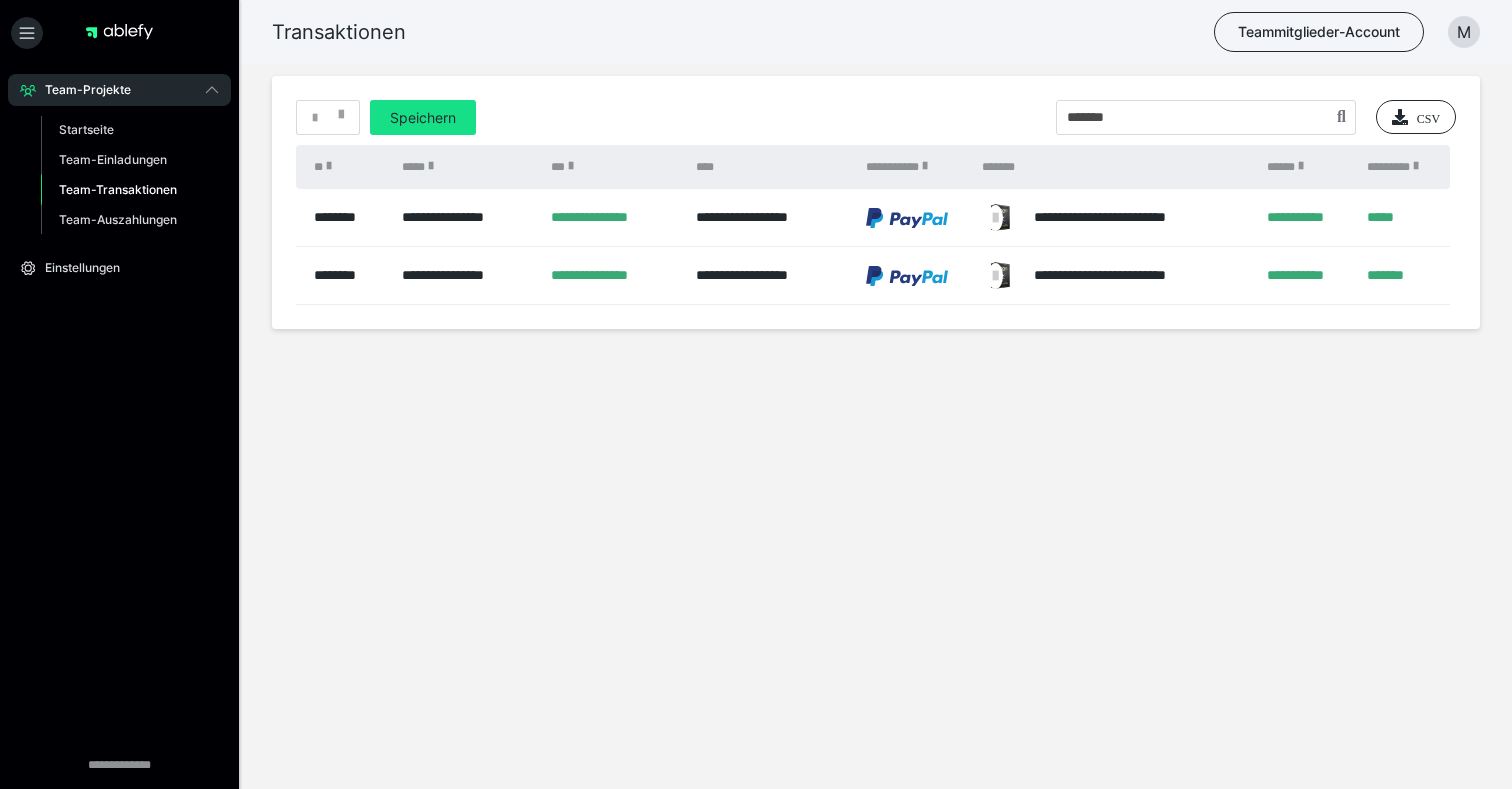 click on "**********" at bounding box center [876, 202] 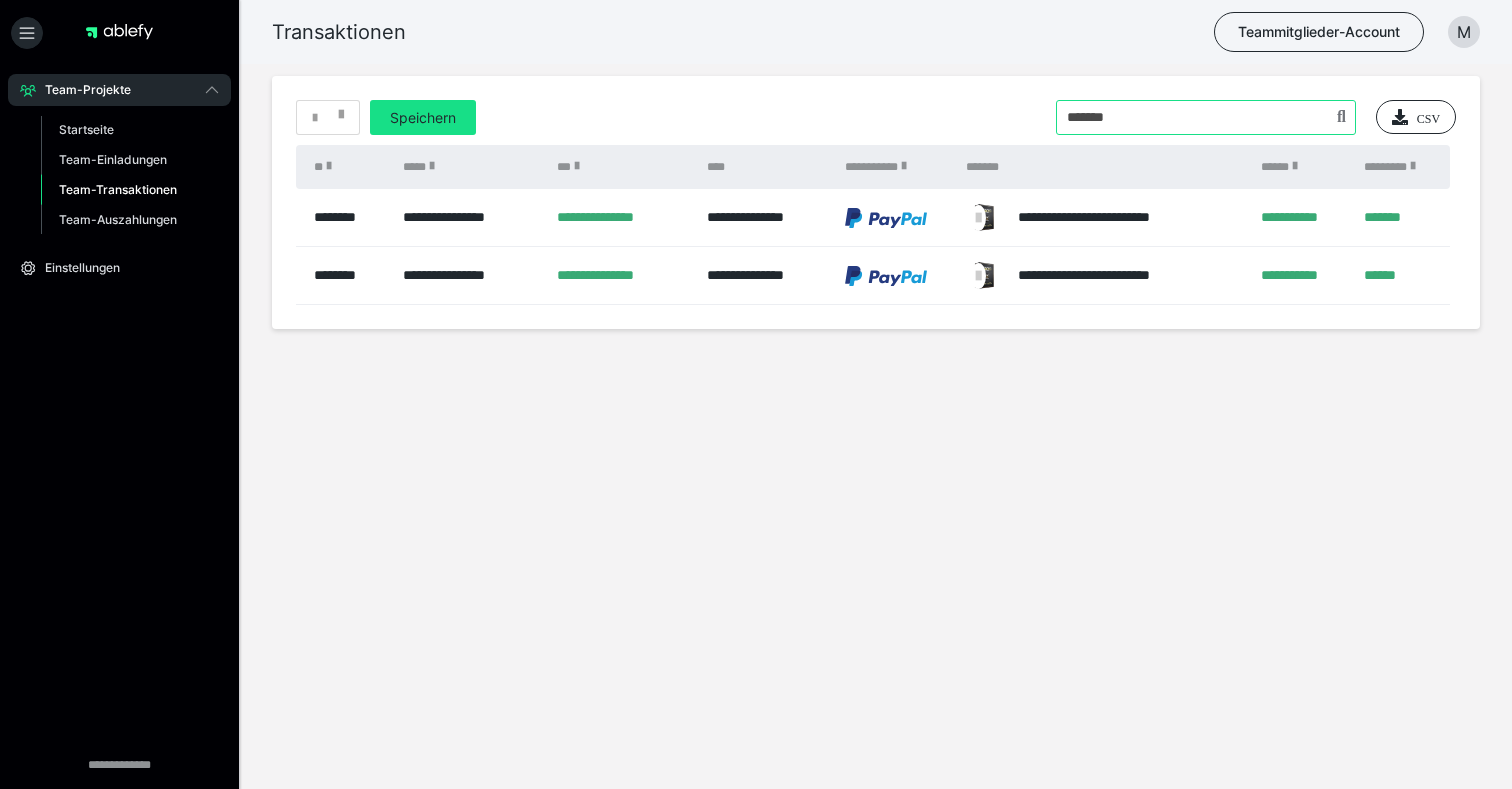 click at bounding box center [1206, 117] 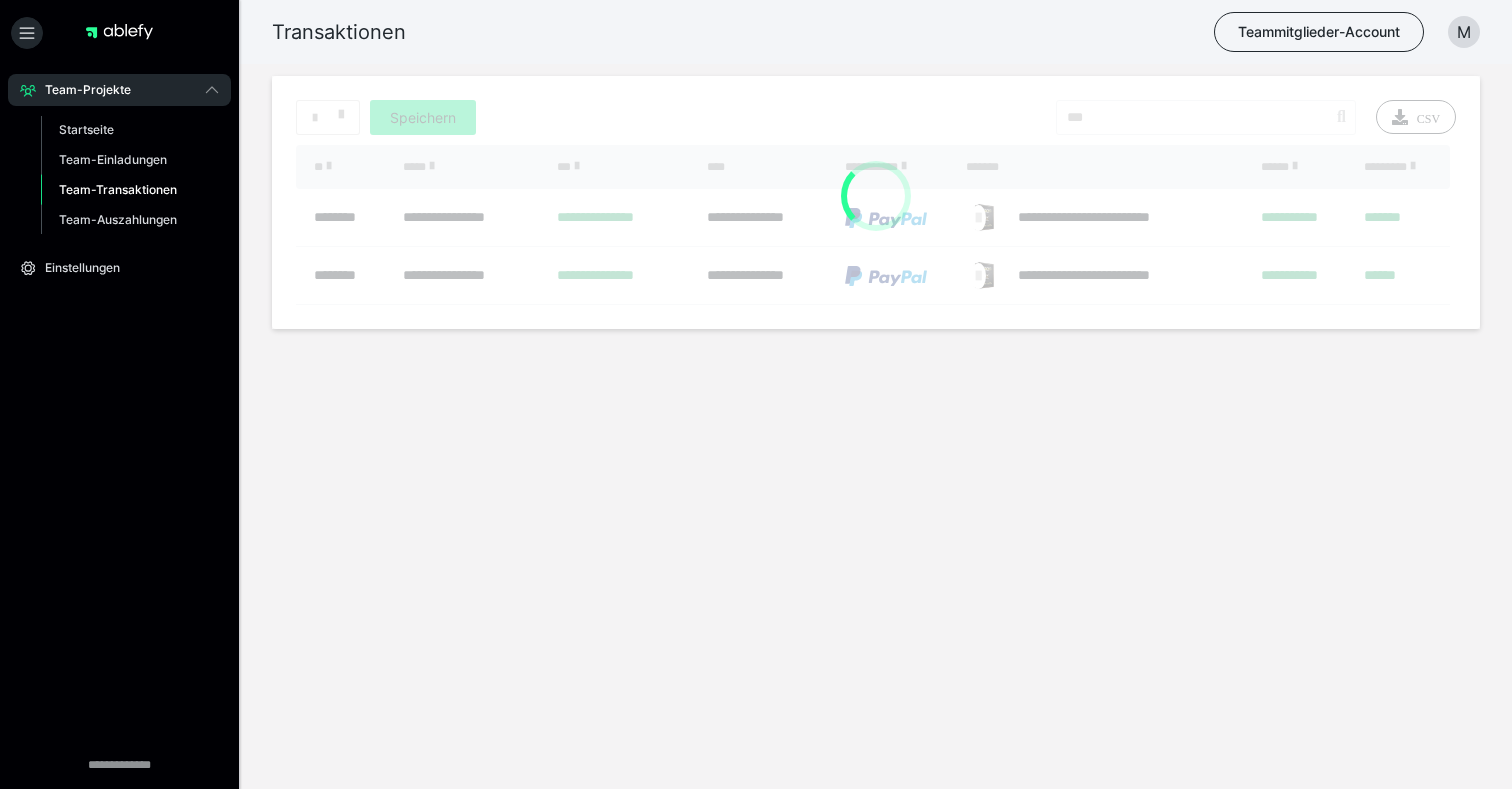 click on "**********" at bounding box center [876, 202] 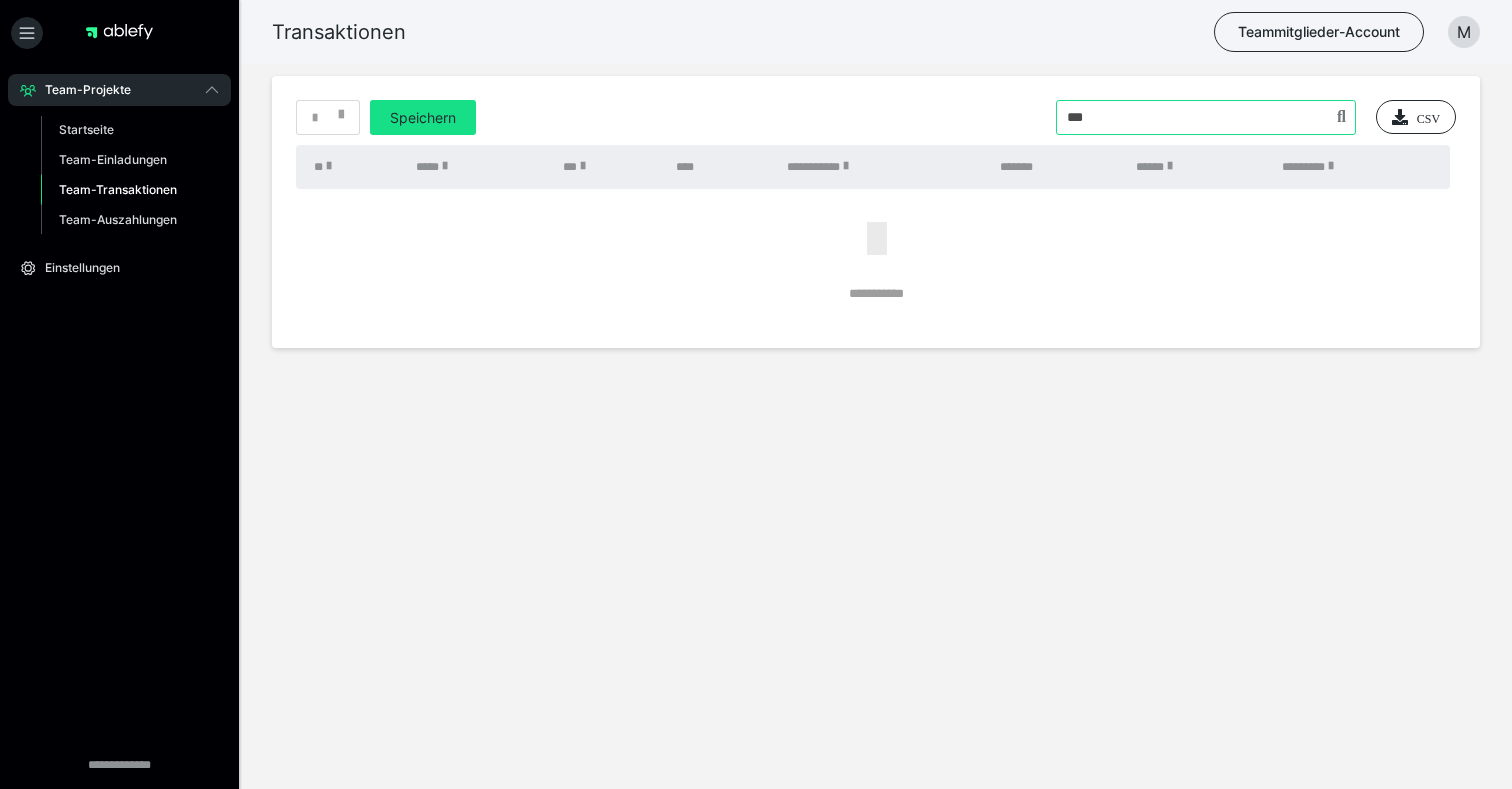 click at bounding box center [1206, 117] 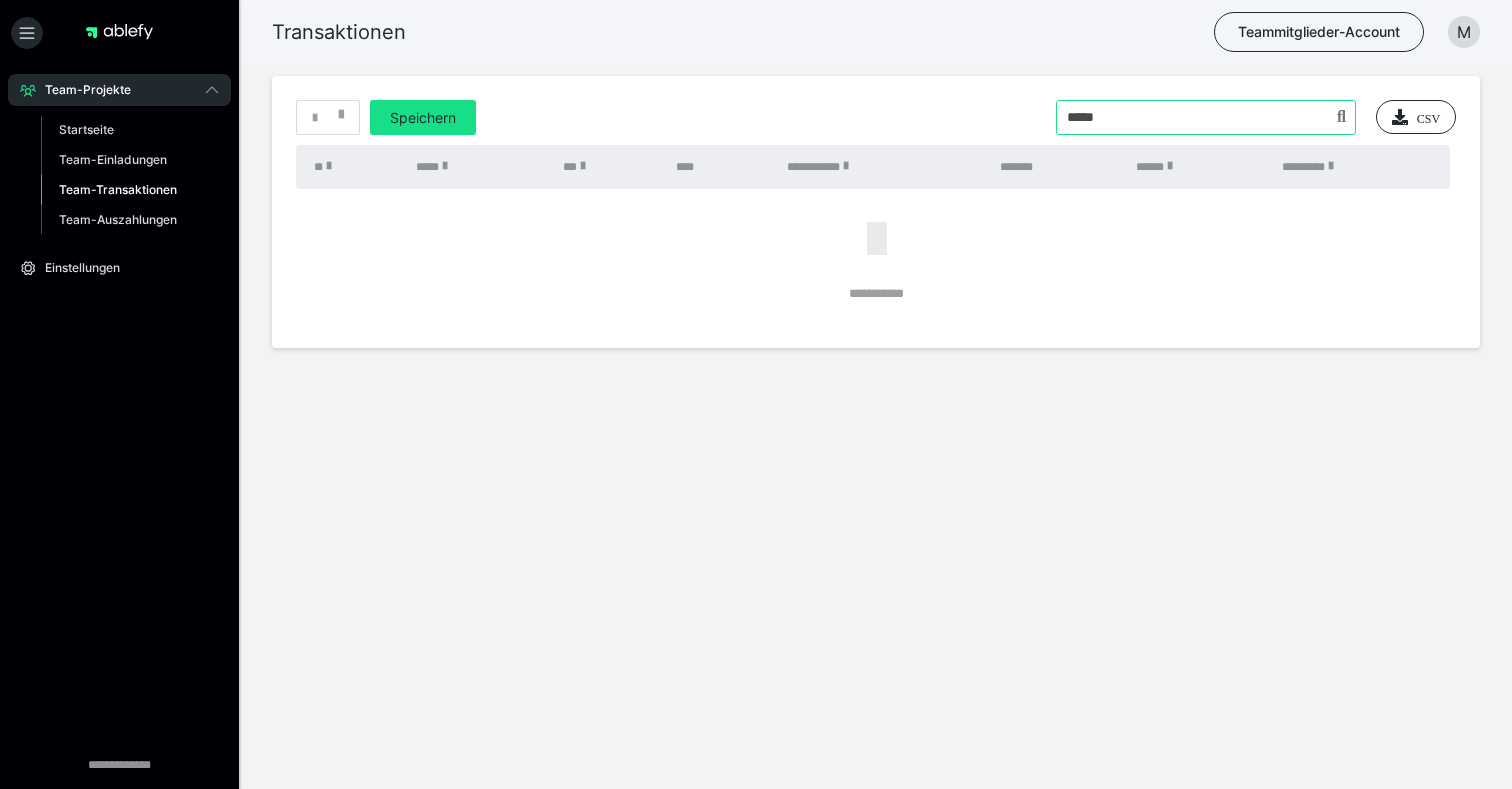 click at bounding box center [1206, 117] 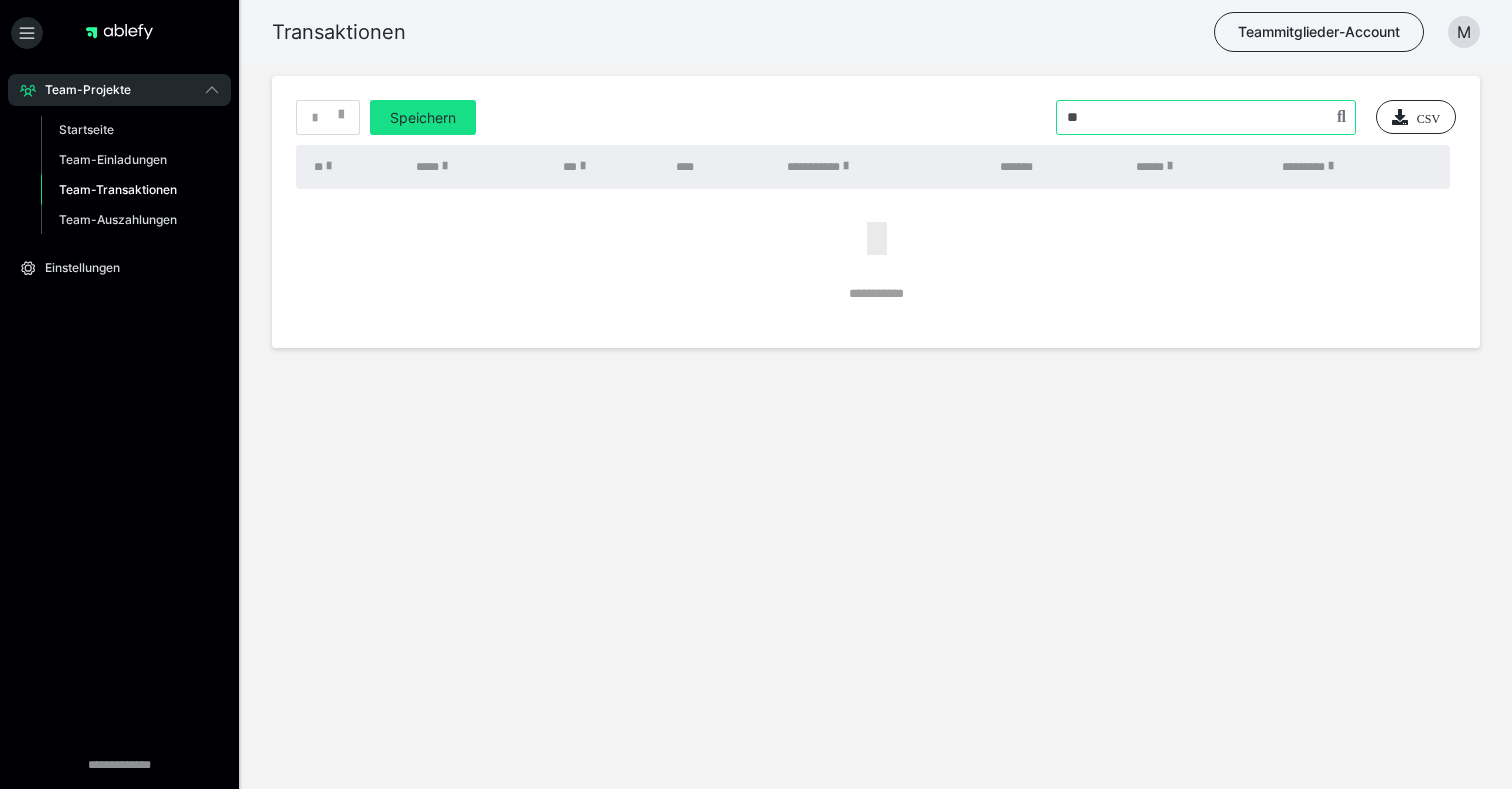 click at bounding box center (1206, 117) 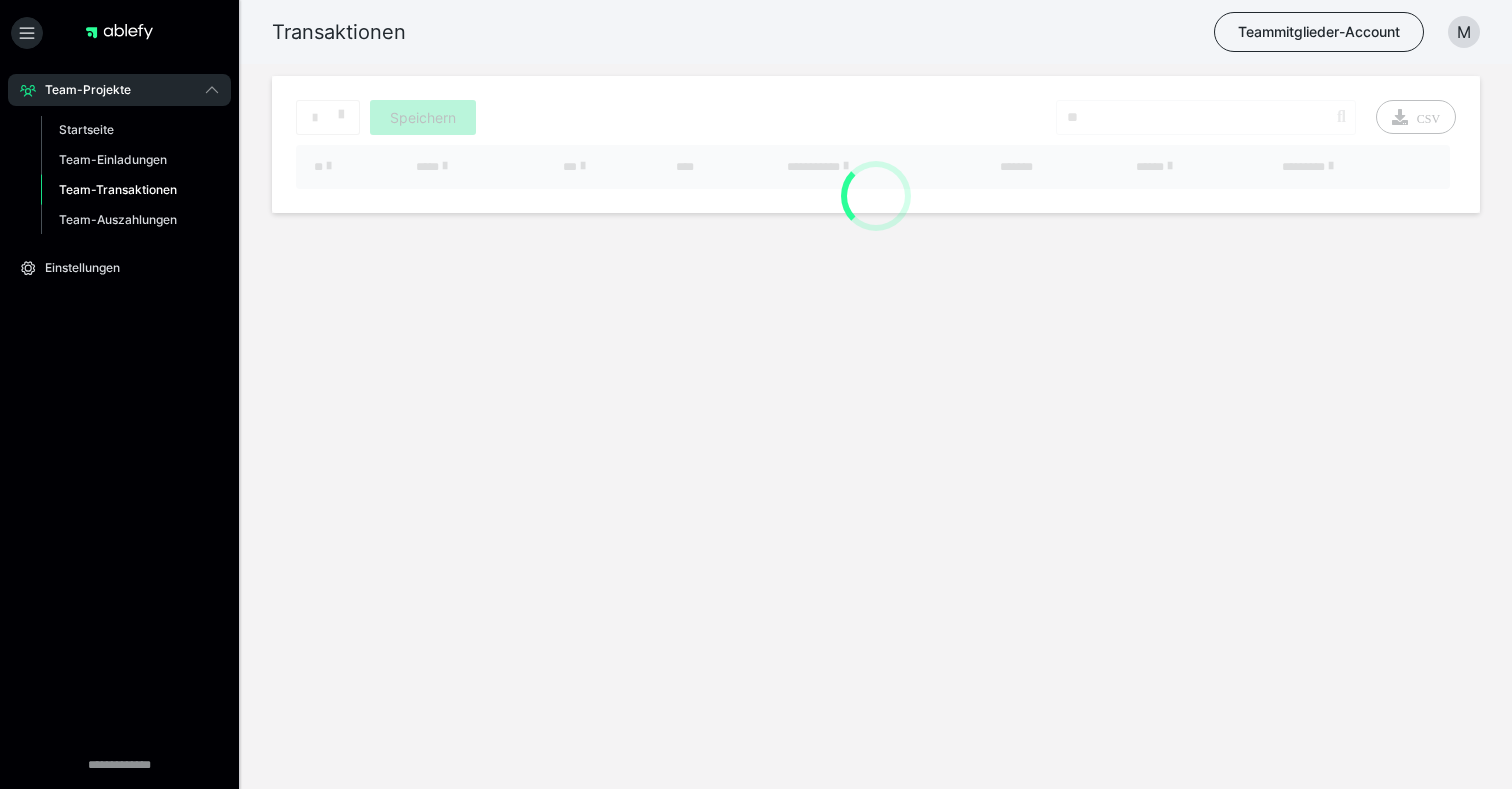 click on "**********" at bounding box center (876, 144) 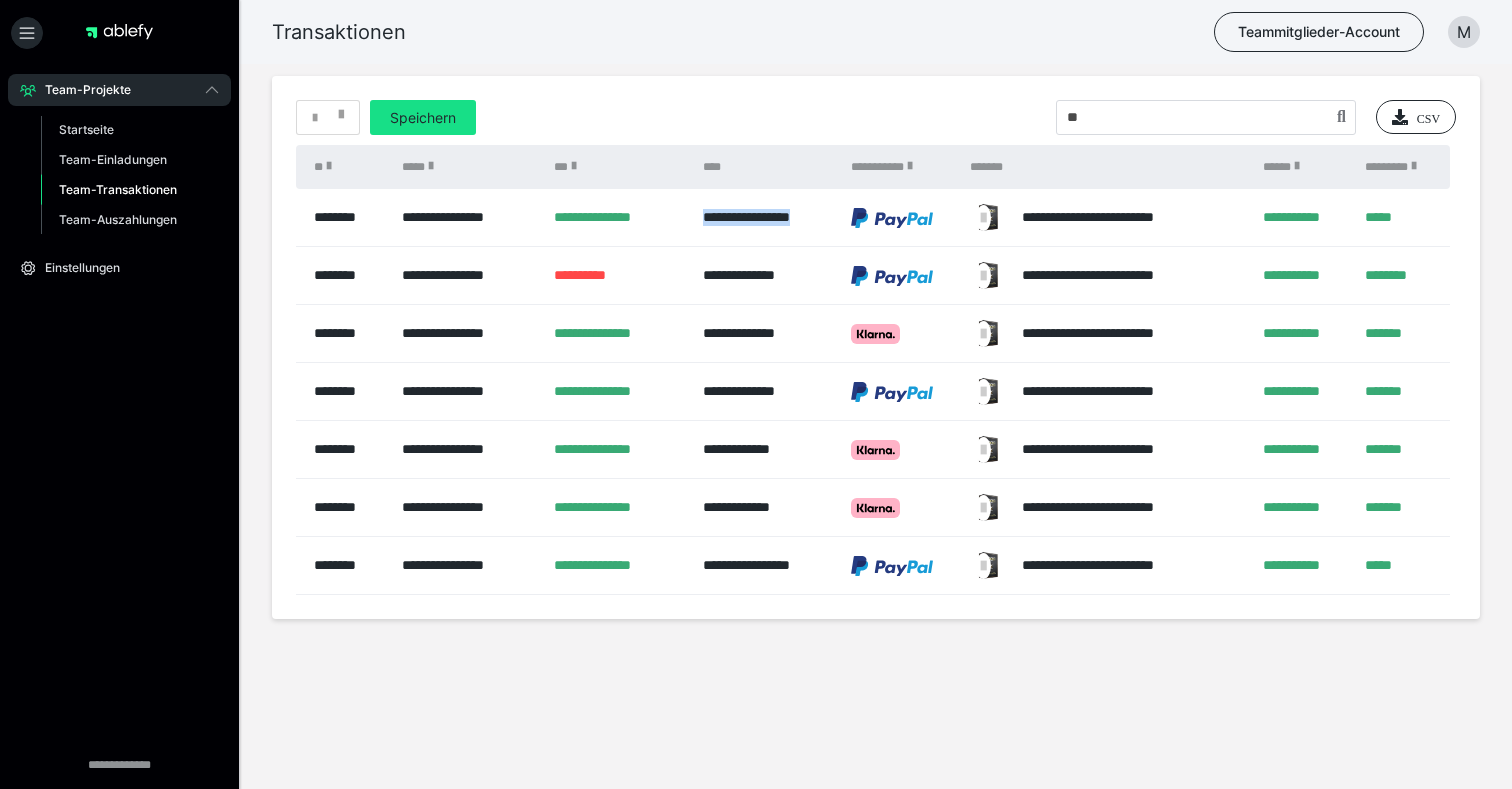drag, startPoint x: 696, startPoint y: 222, endPoint x: 832, endPoint y: 218, distance: 136.0588 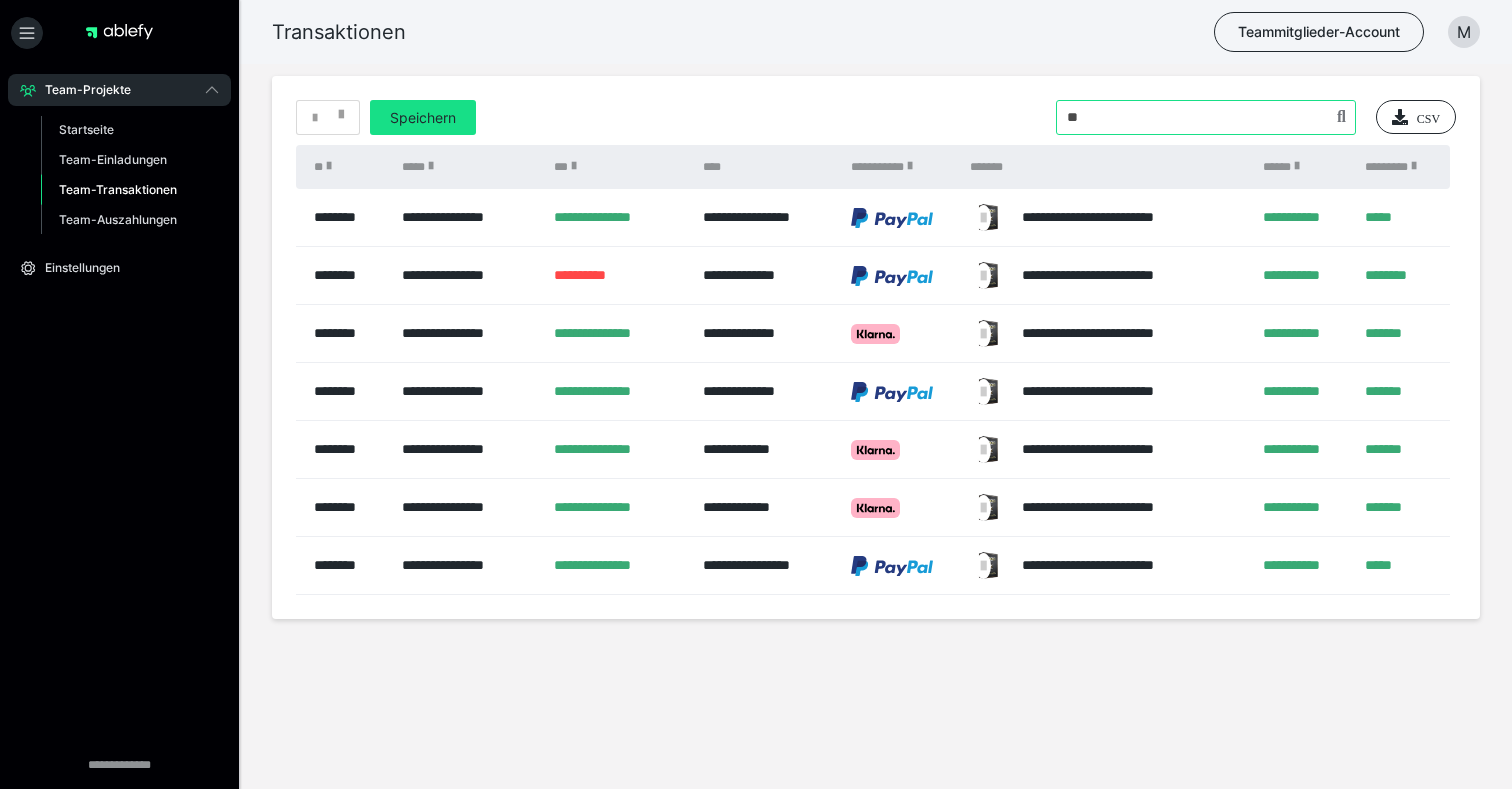 click at bounding box center [1206, 117] 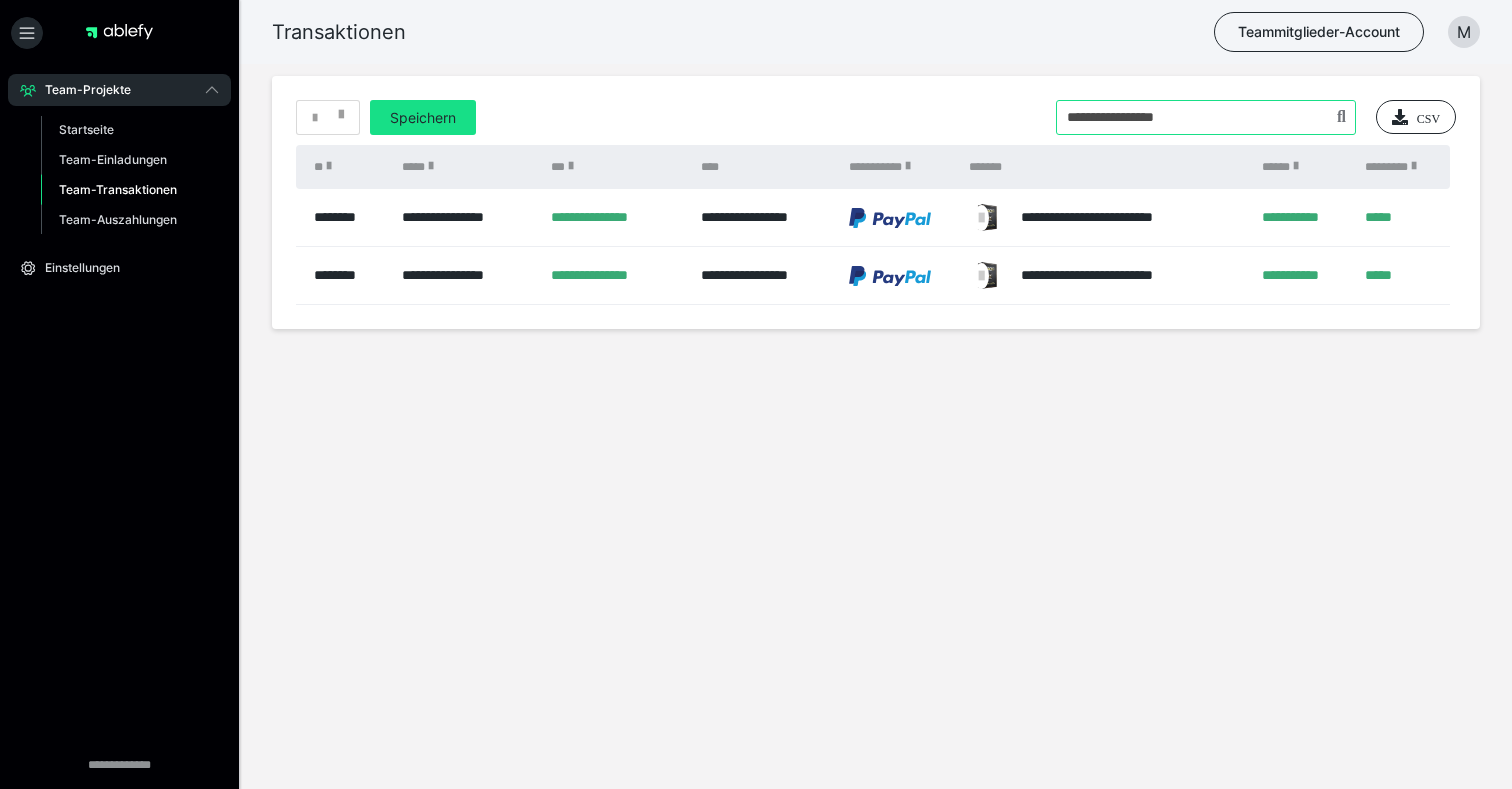 click at bounding box center (1206, 117) 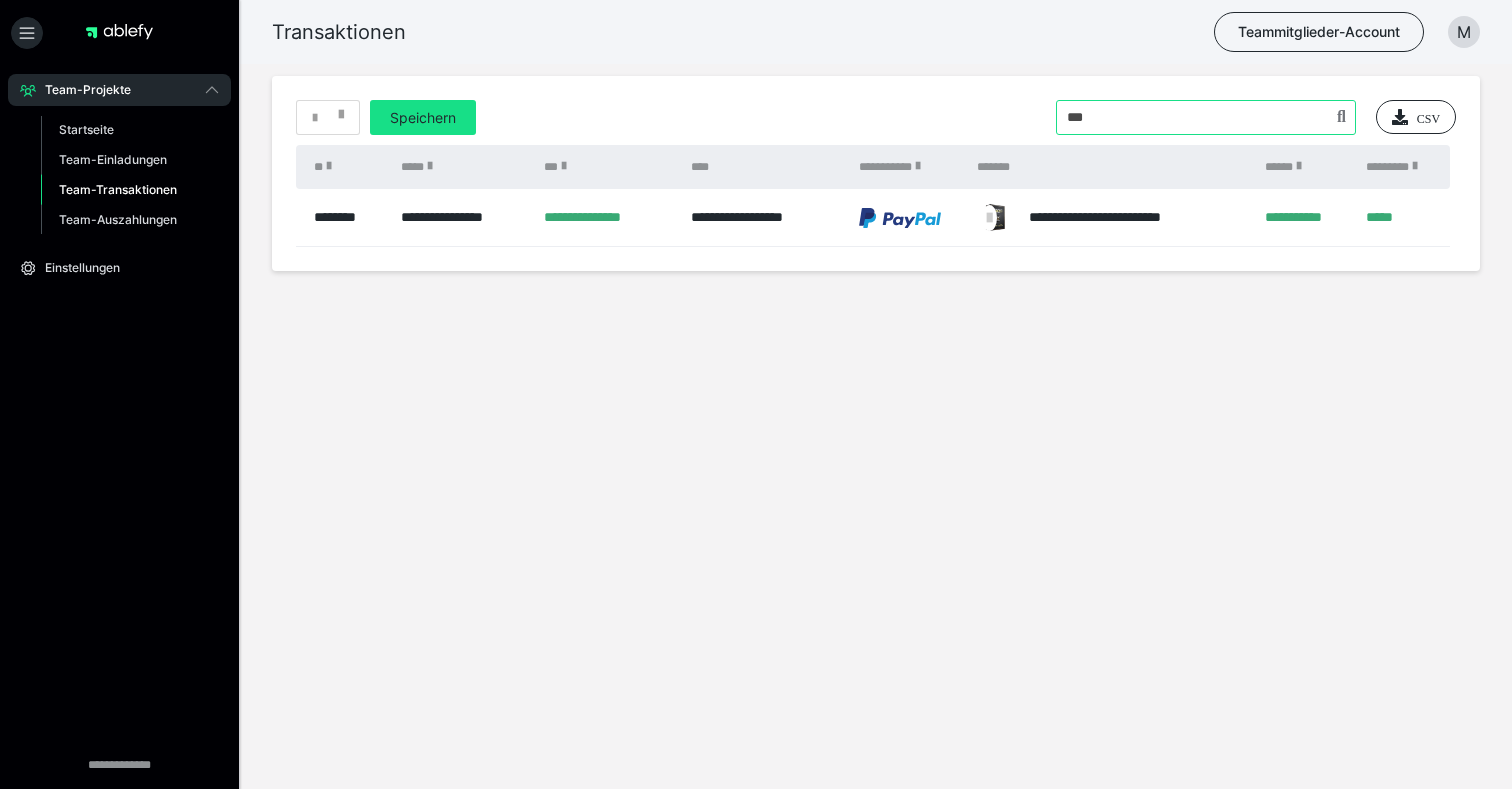 click at bounding box center [1206, 117] 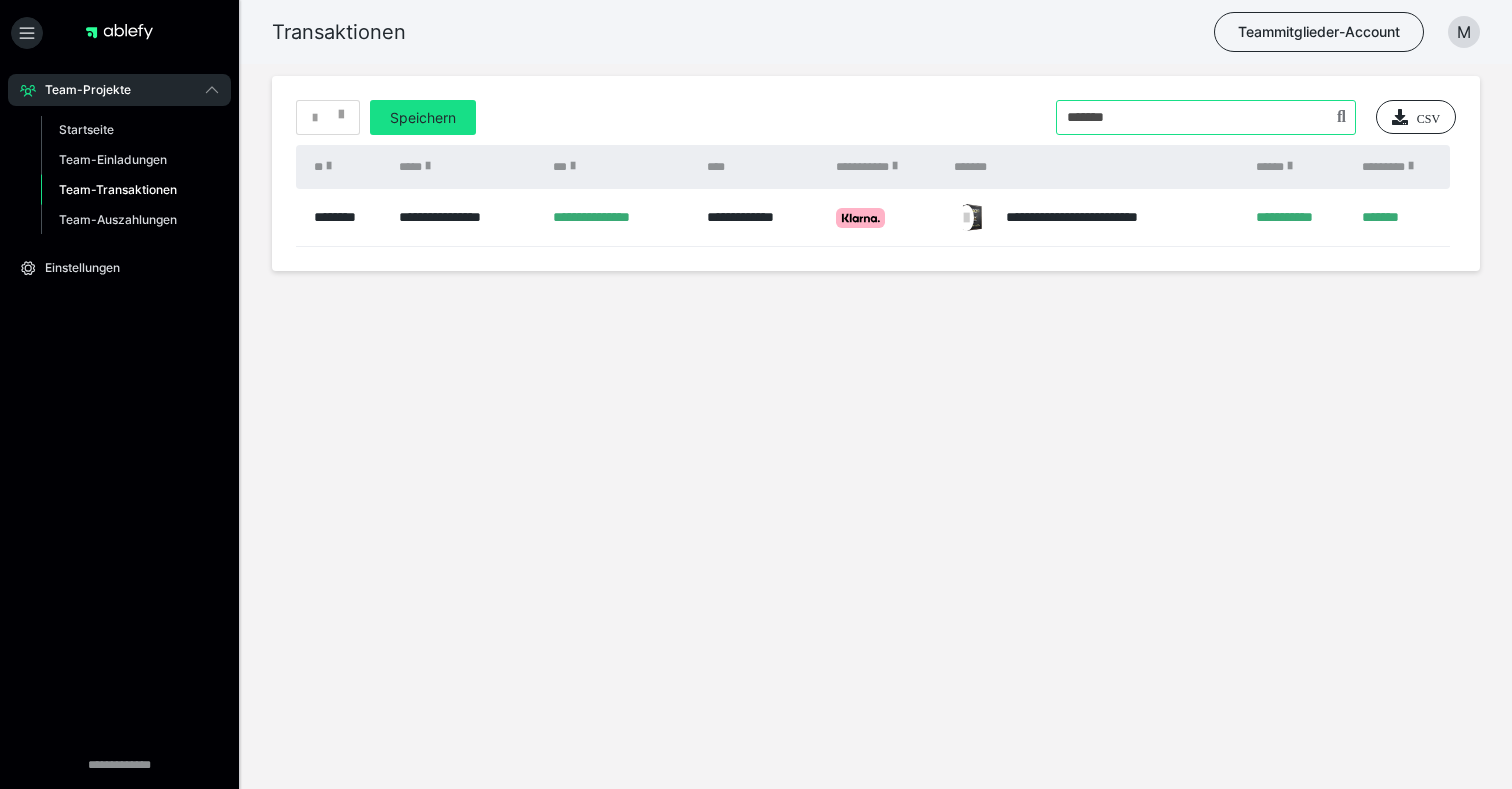 click at bounding box center [1206, 117] 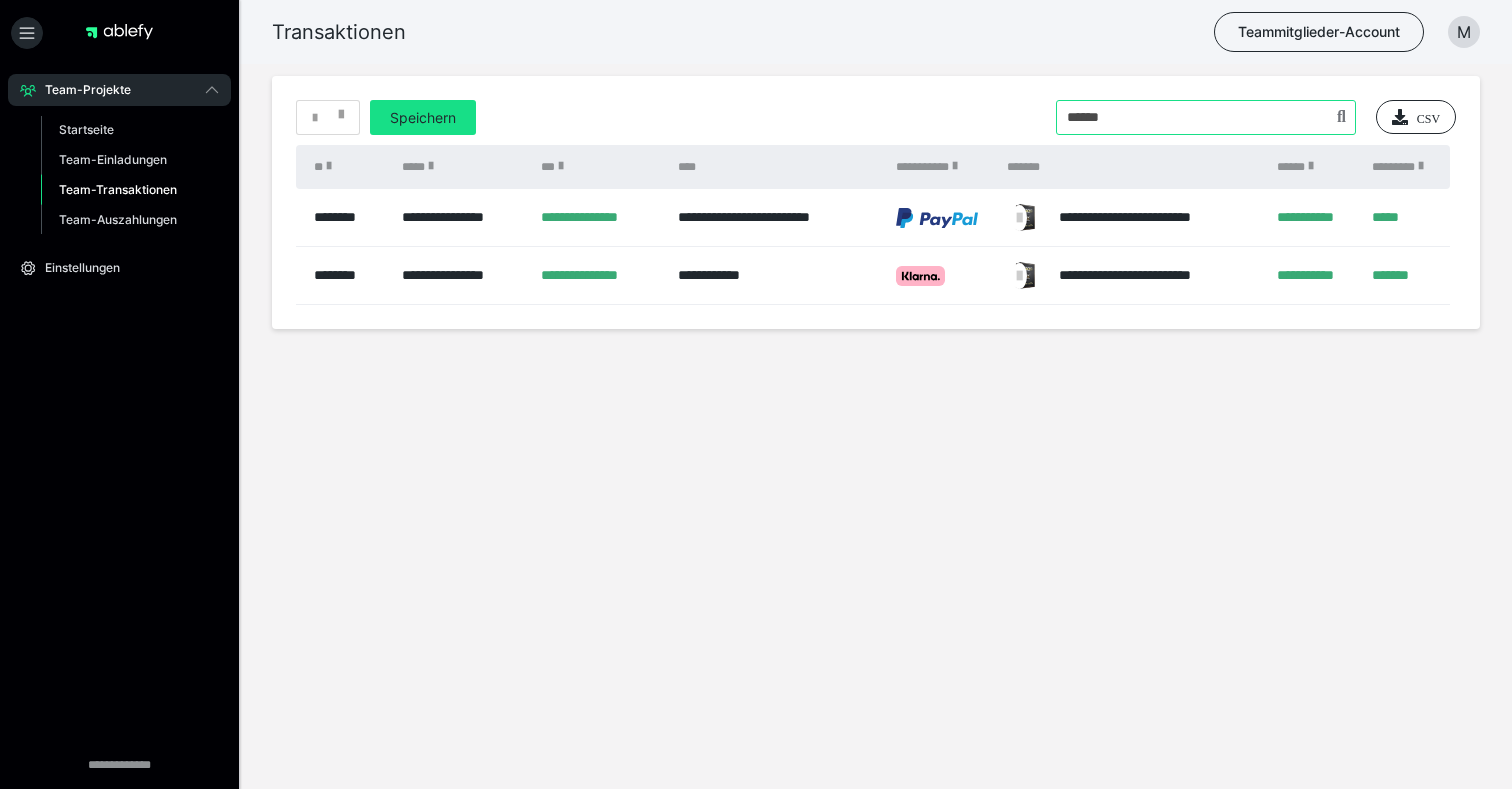 click at bounding box center (1206, 117) 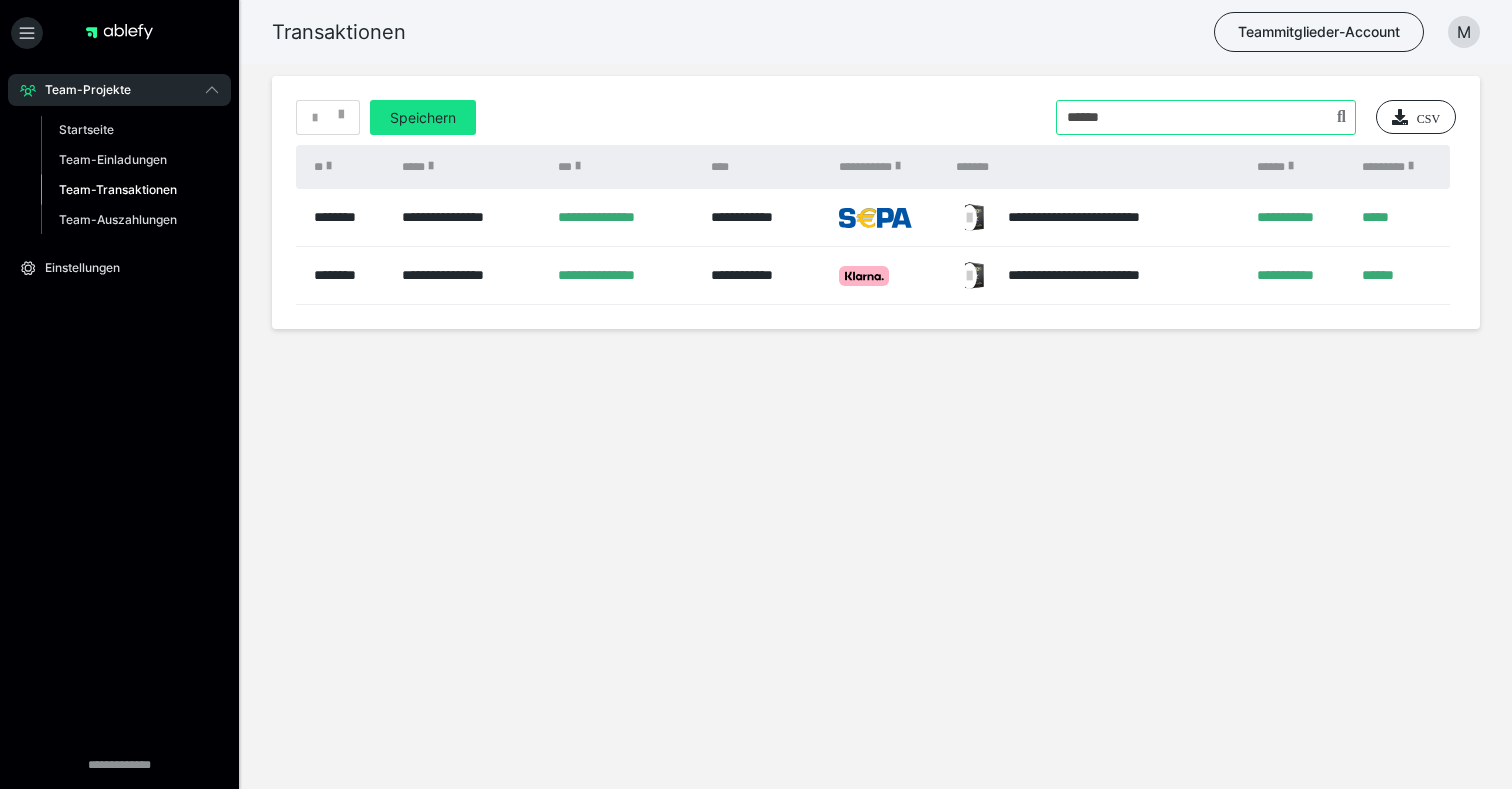 click at bounding box center (1206, 117) 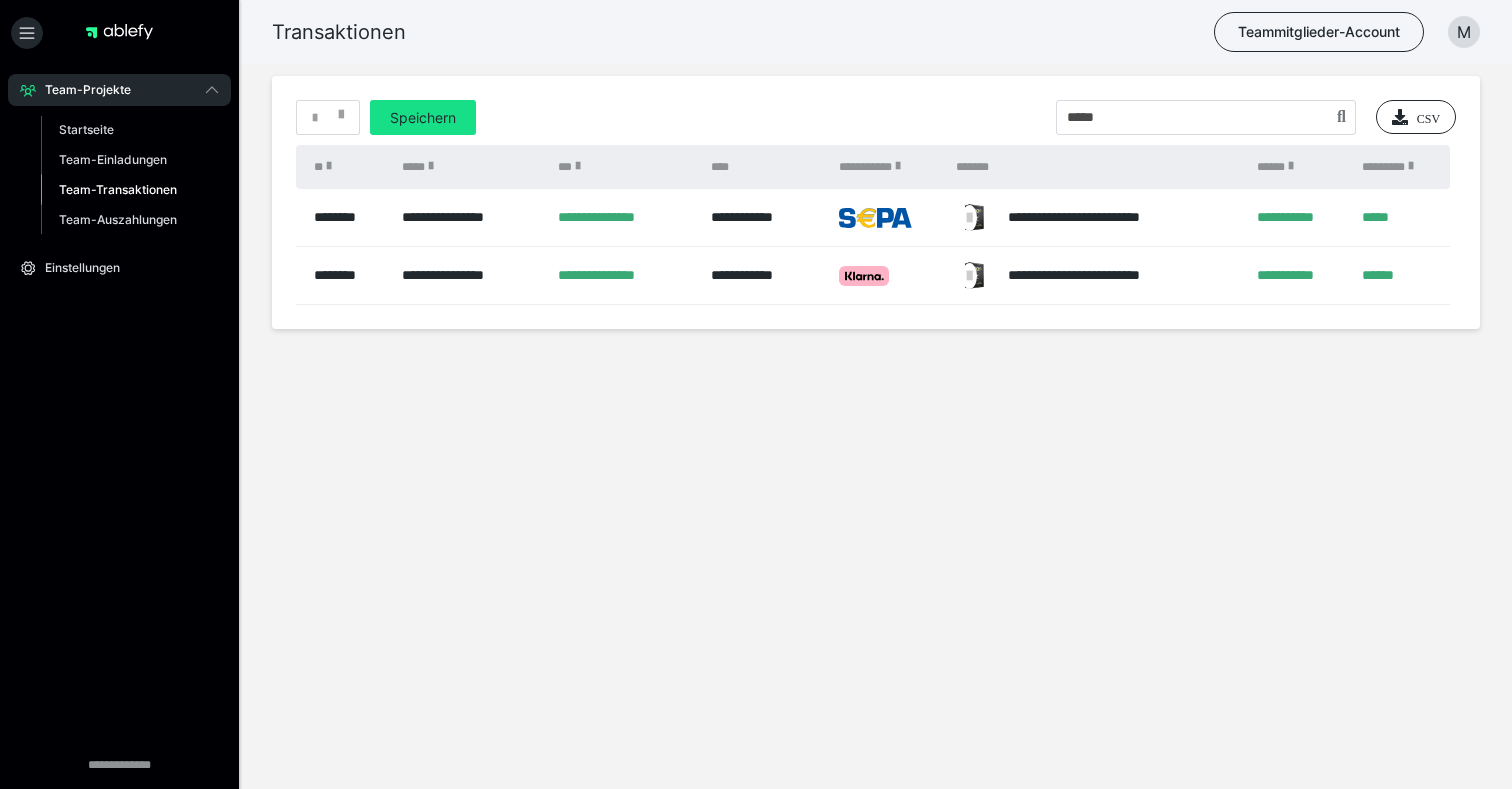 click on "**********" at bounding box center [756, 226] 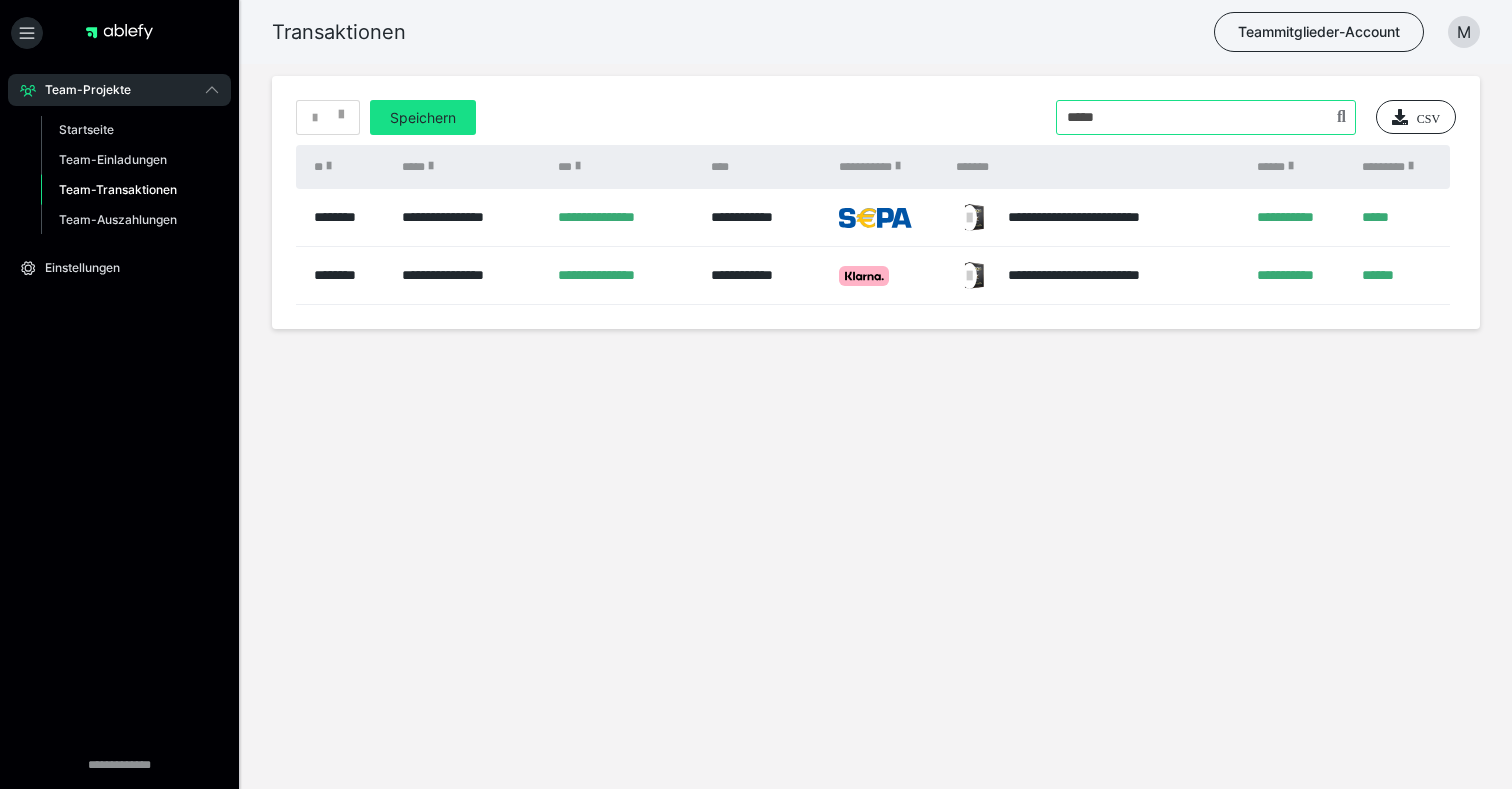 click at bounding box center [1206, 117] 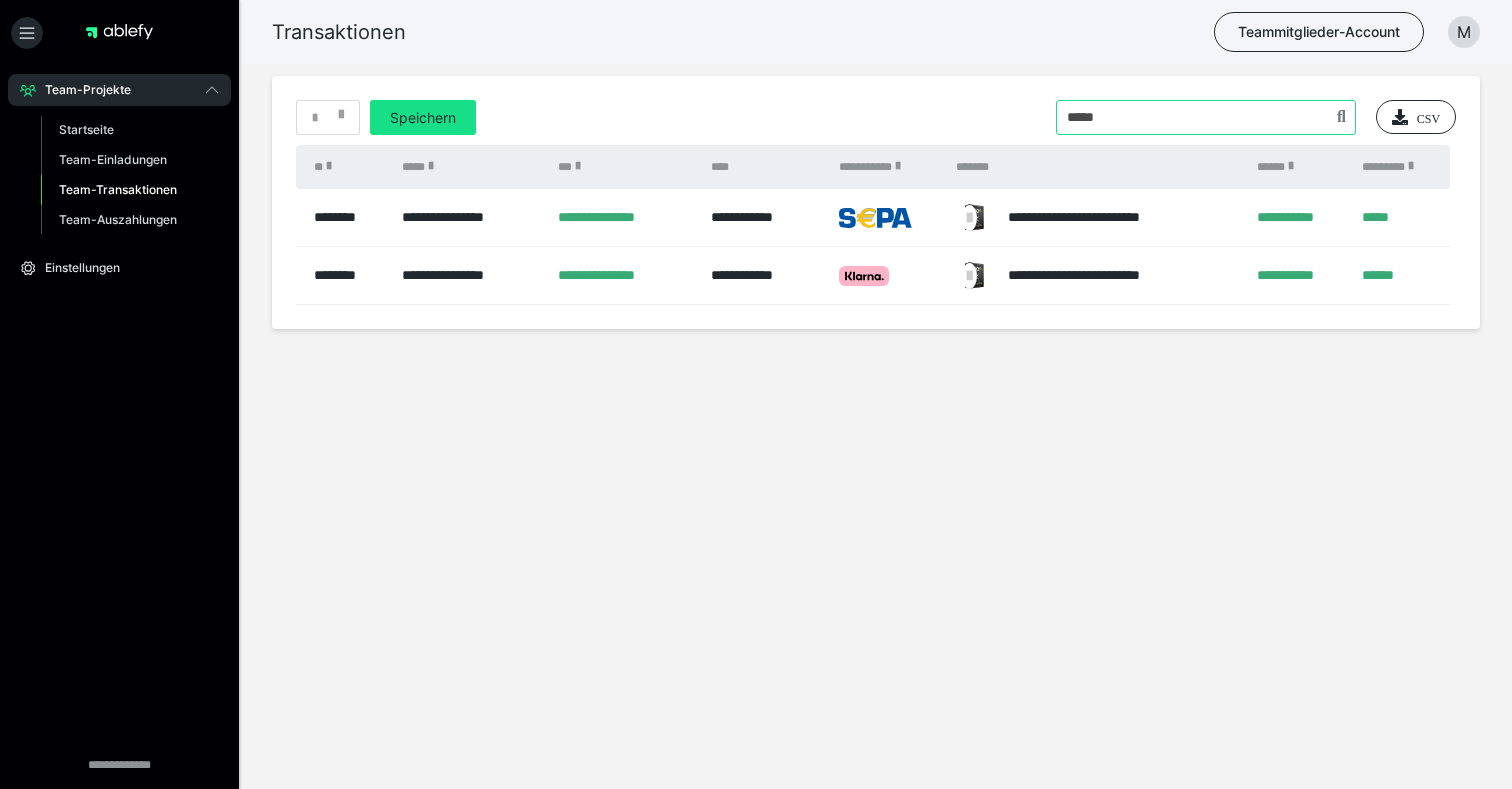click at bounding box center (1206, 117) 